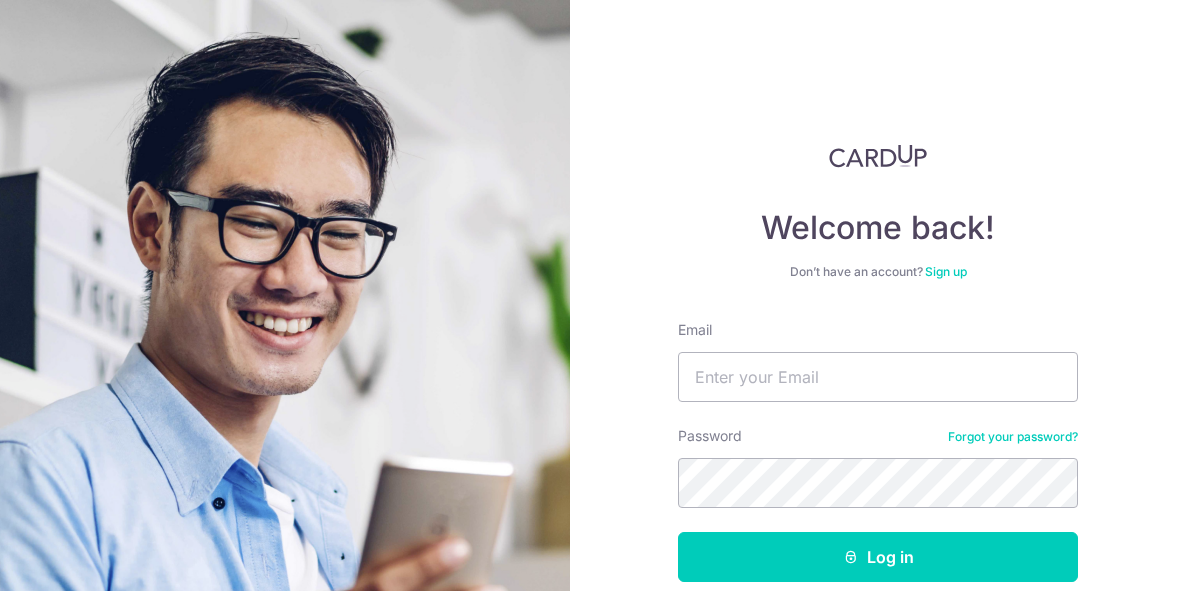 scroll, scrollTop: 0, scrollLeft: 0, axis: both 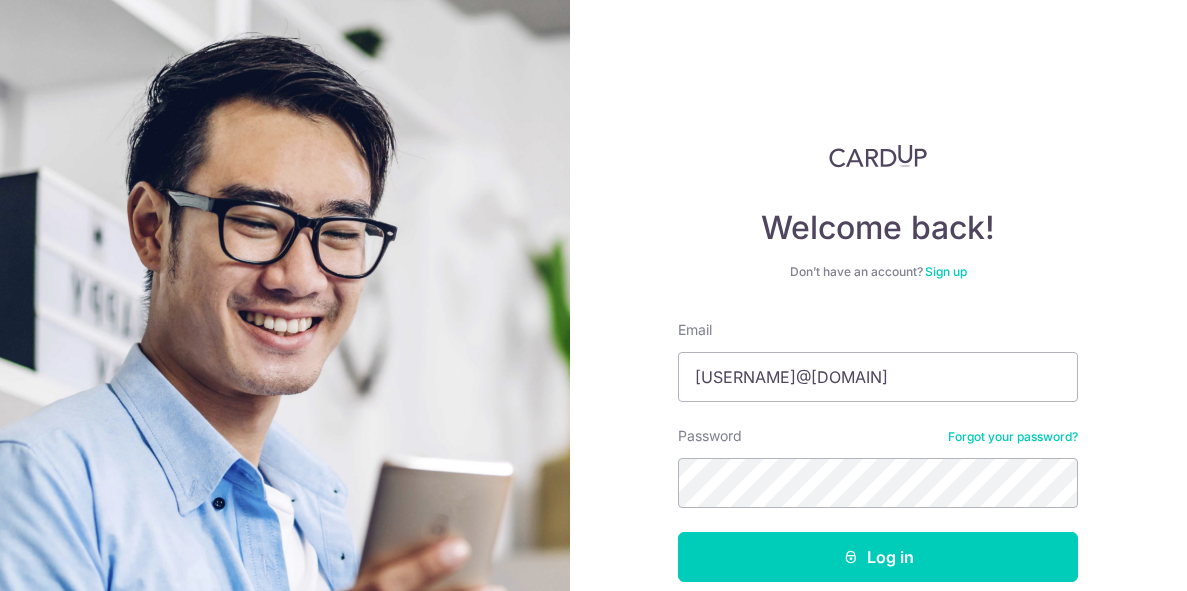 click on "Password
Forgot your password?" at bounding box center (878, 467) 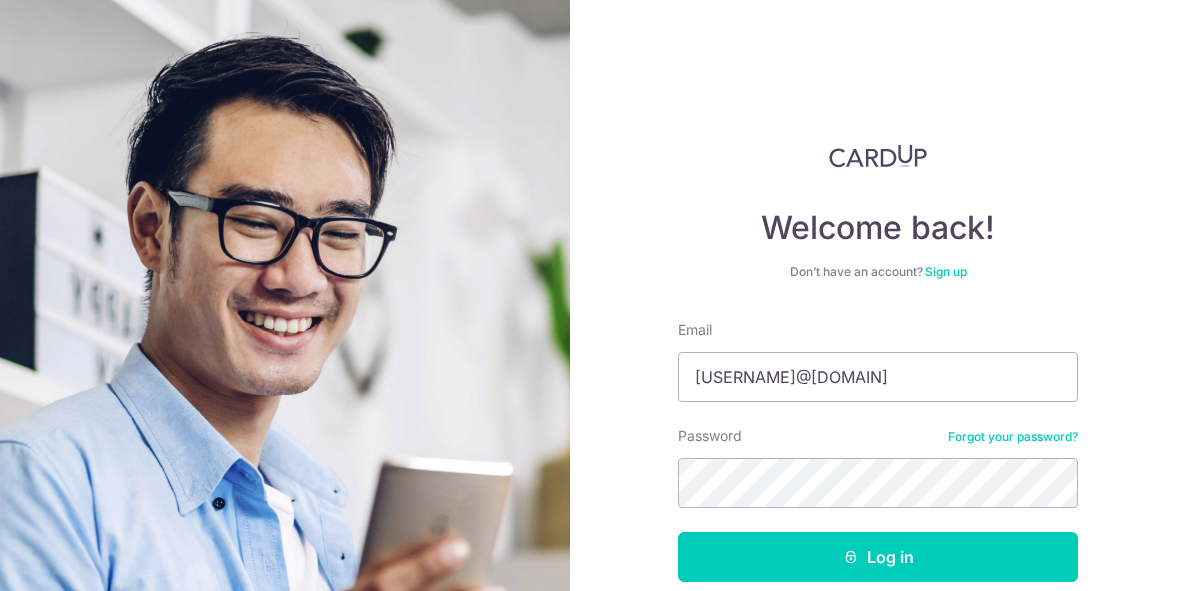 scroll, scrollTop: 0, scrollLeft: 0, axis: both 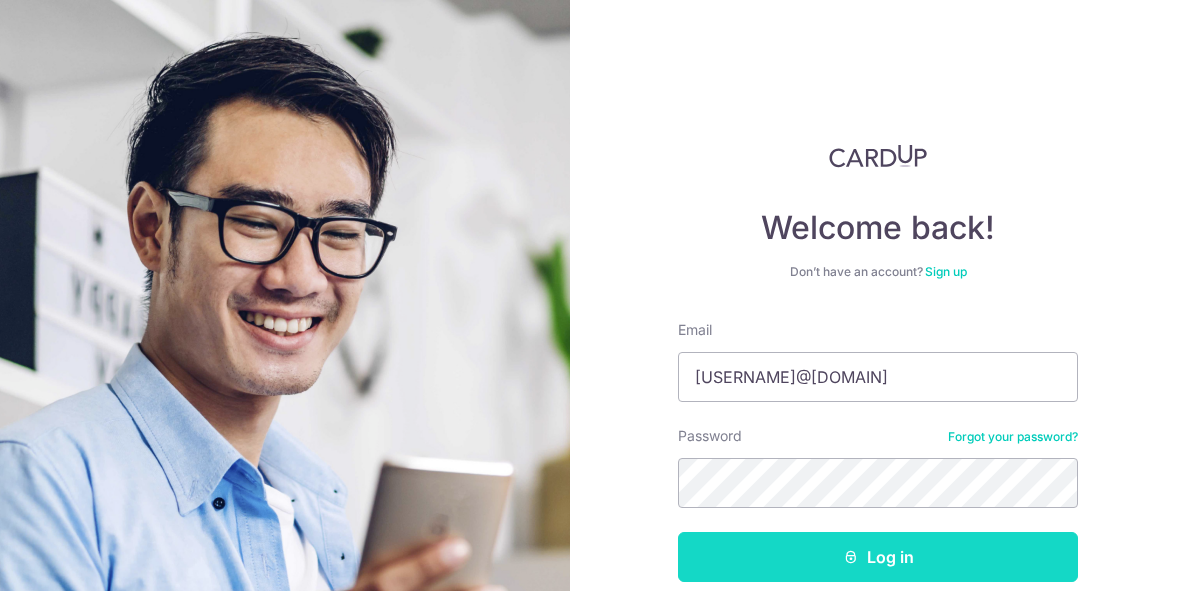 click on "Log in" at bounding box center (878, 557) 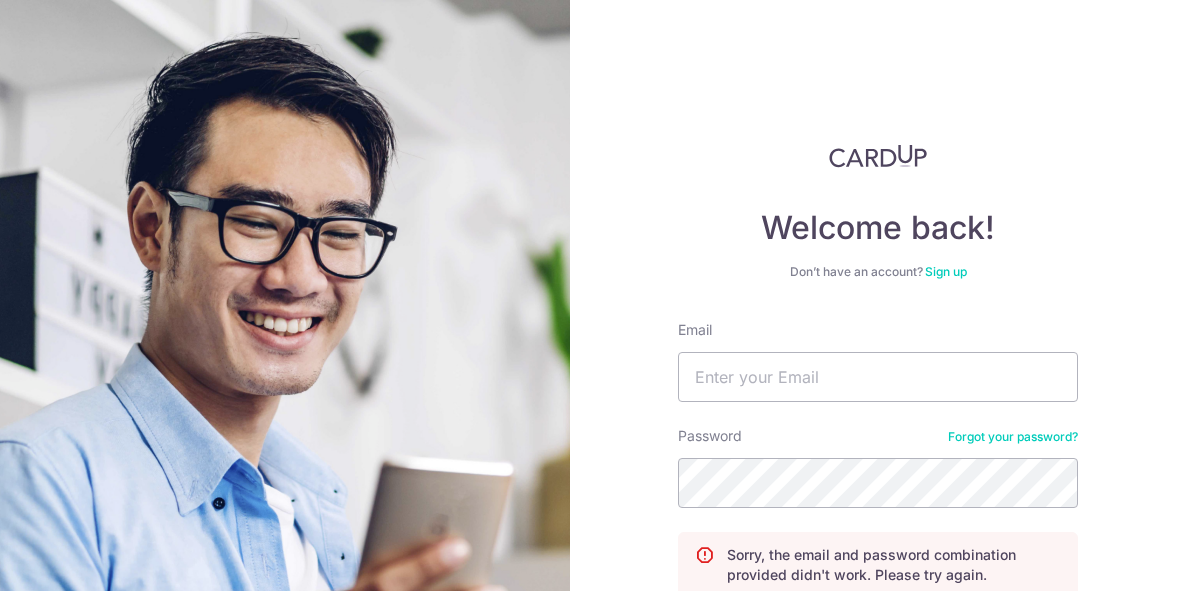 scroll, scrollTop: 0, scrollLeft: 0, axis: both 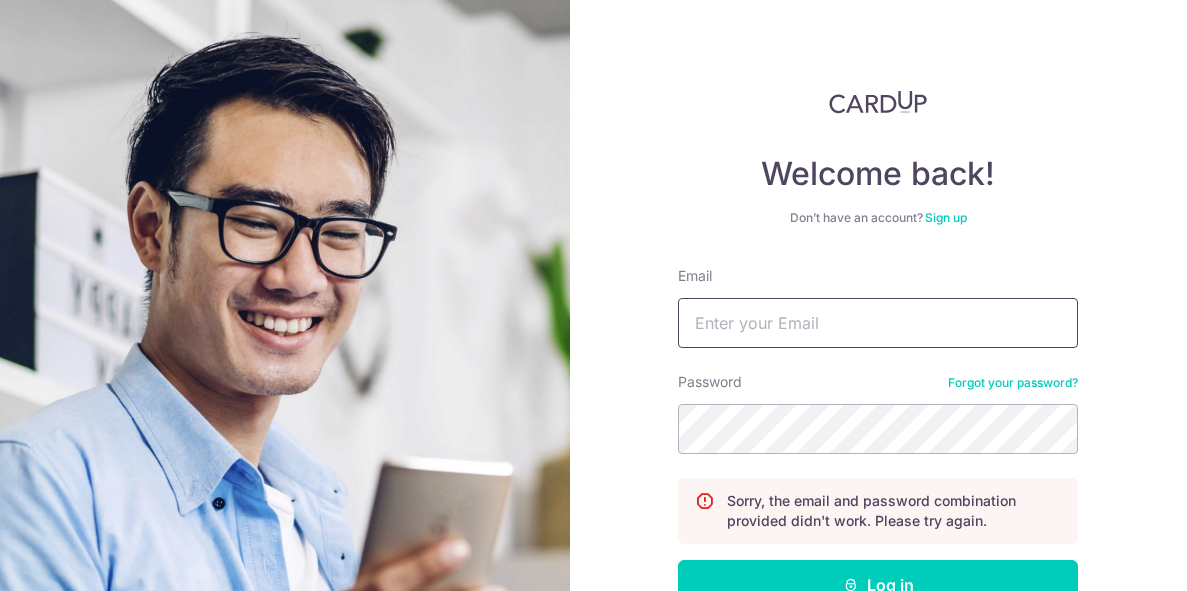 type on "RANDIDIXIE@GMAIL.COM" 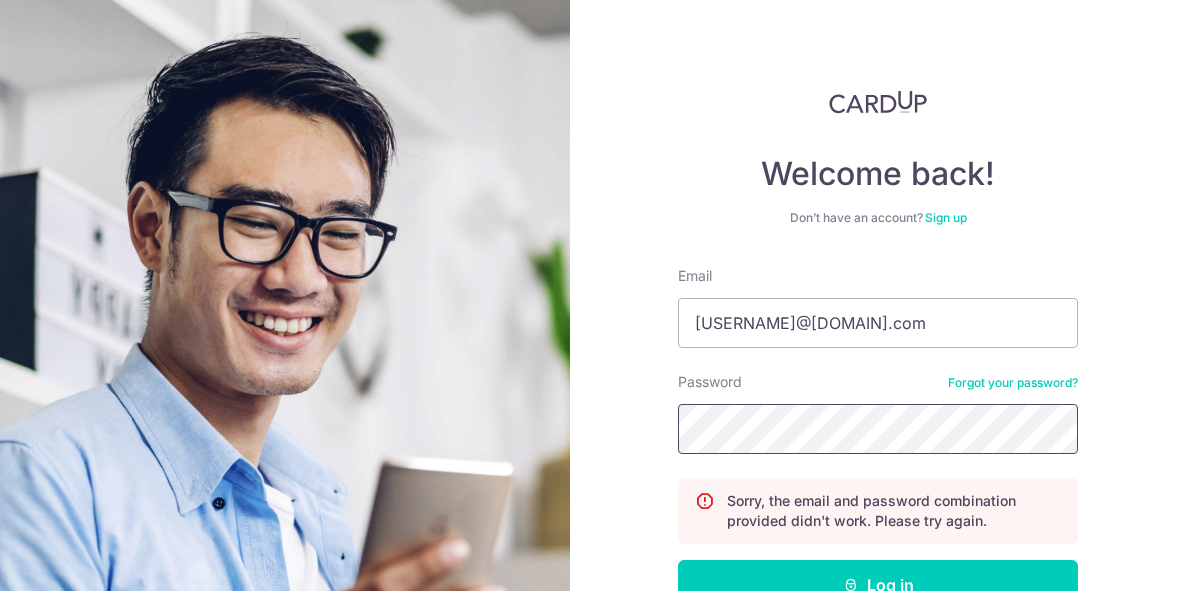 click on "Log in" at bounding box center [878, 585] 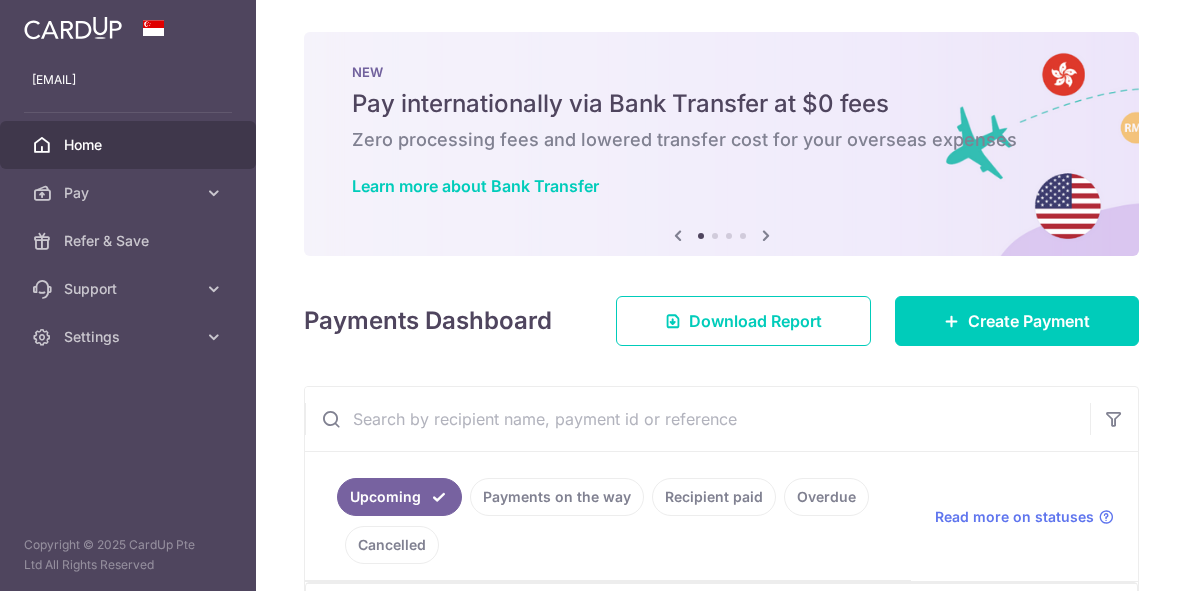 scroll, scrollTop: 0, scrollLeft: 0, axis: both 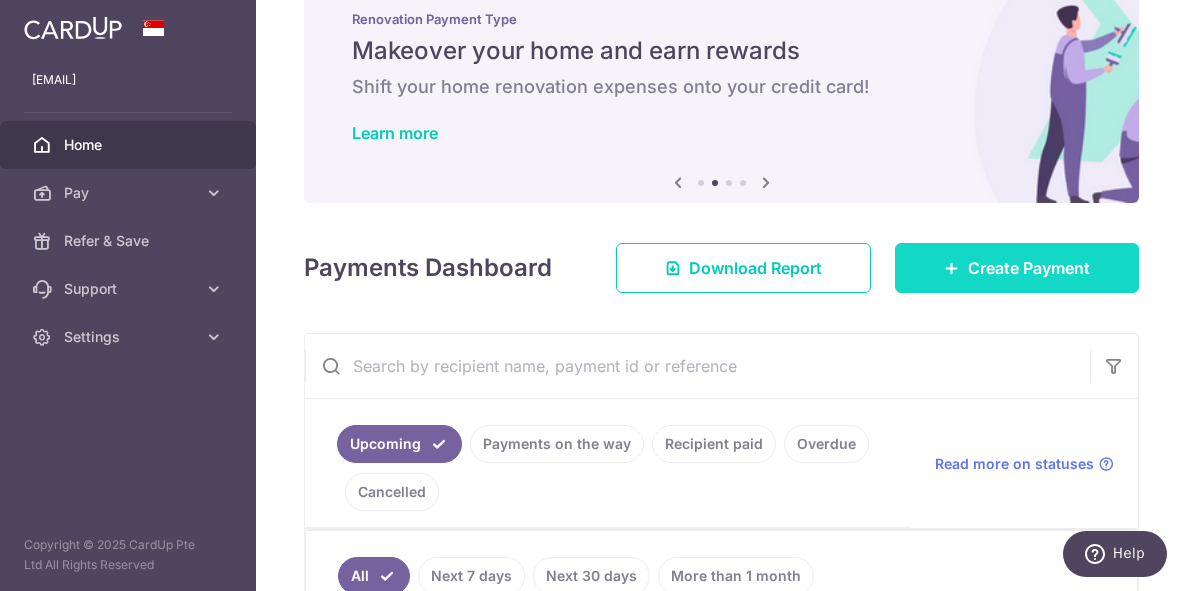 click on "Create Payment" at bounding box center (1017, 268) 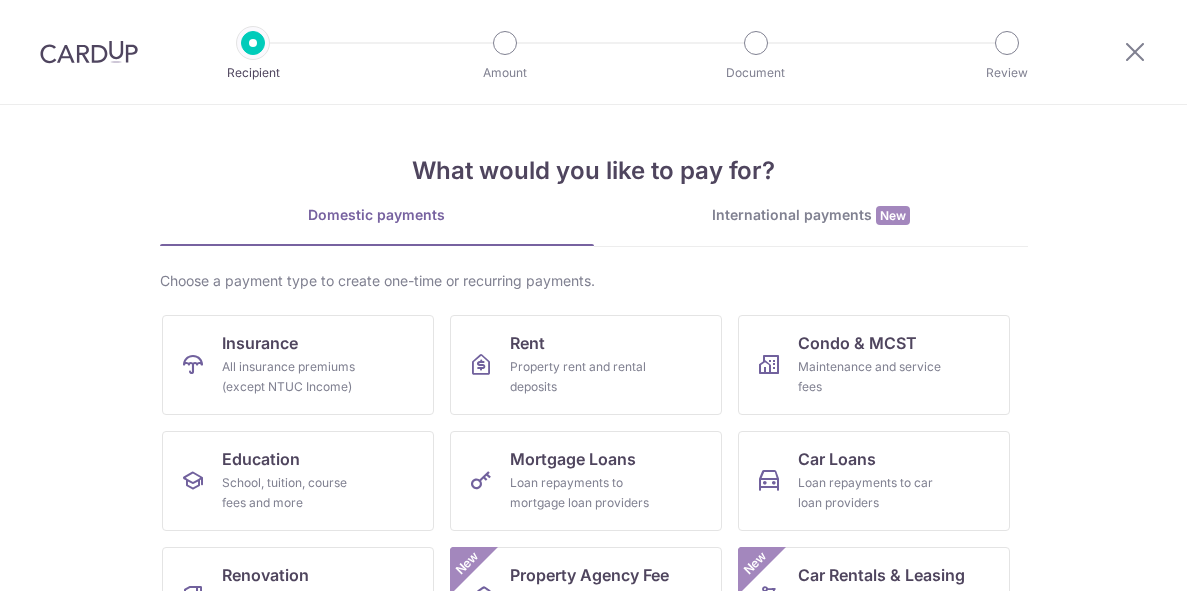 scroll, scrollTop: 0, scrollLeft: 0, axis: both 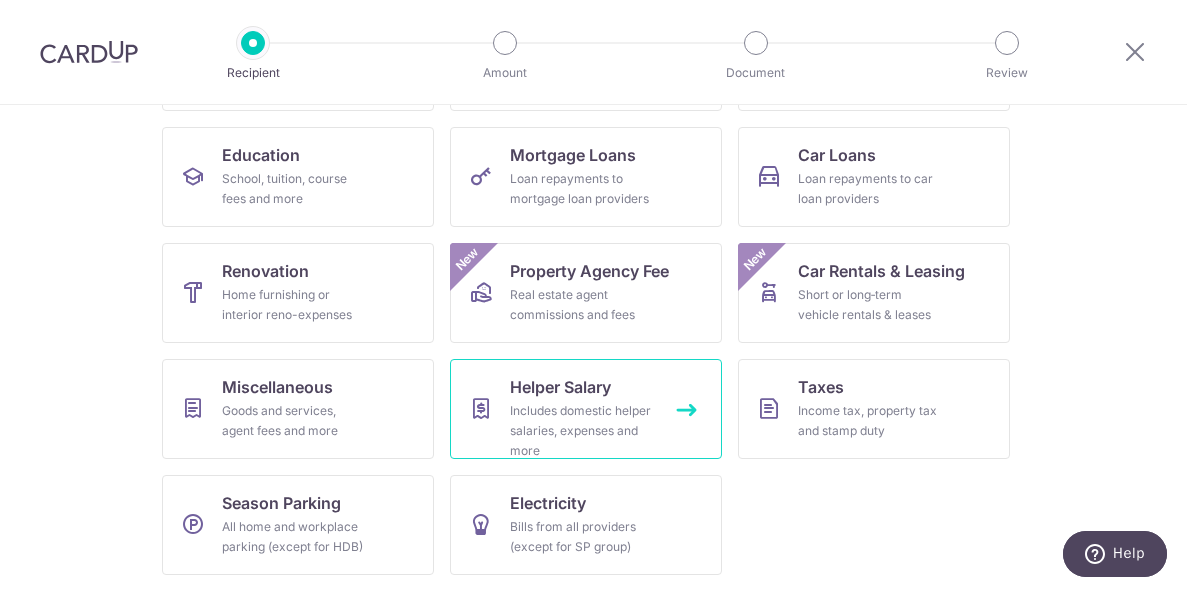 click on "Includes domestic helper salaries, expenses and more" at bounding box center (582, 431) 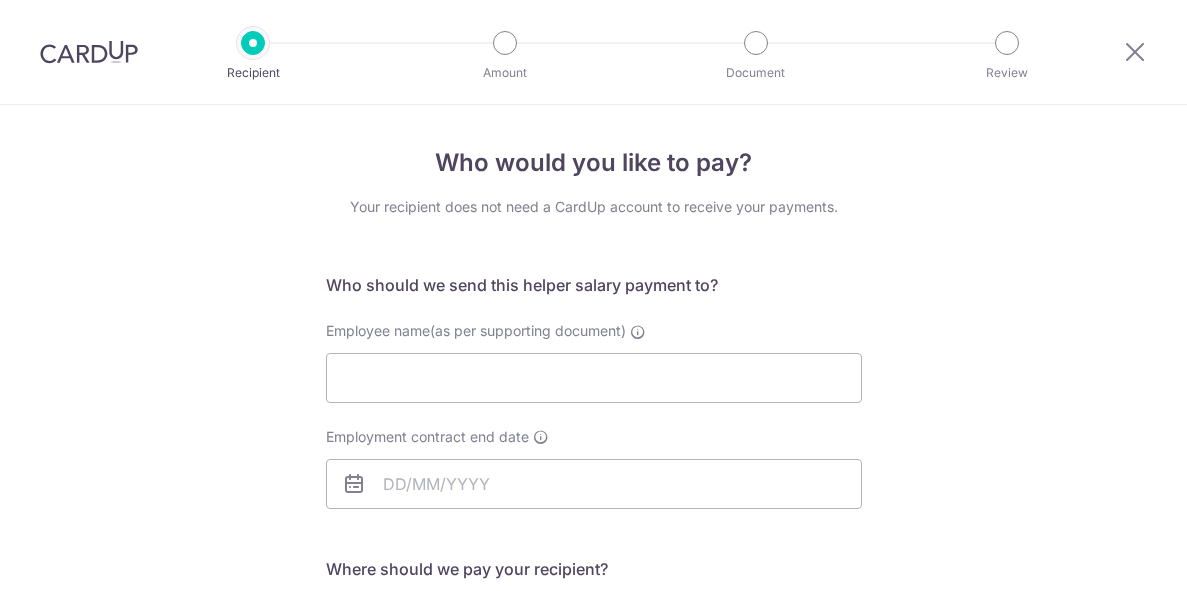 scroll, scrollTop: 0, scrollLeft: 0, axis: both 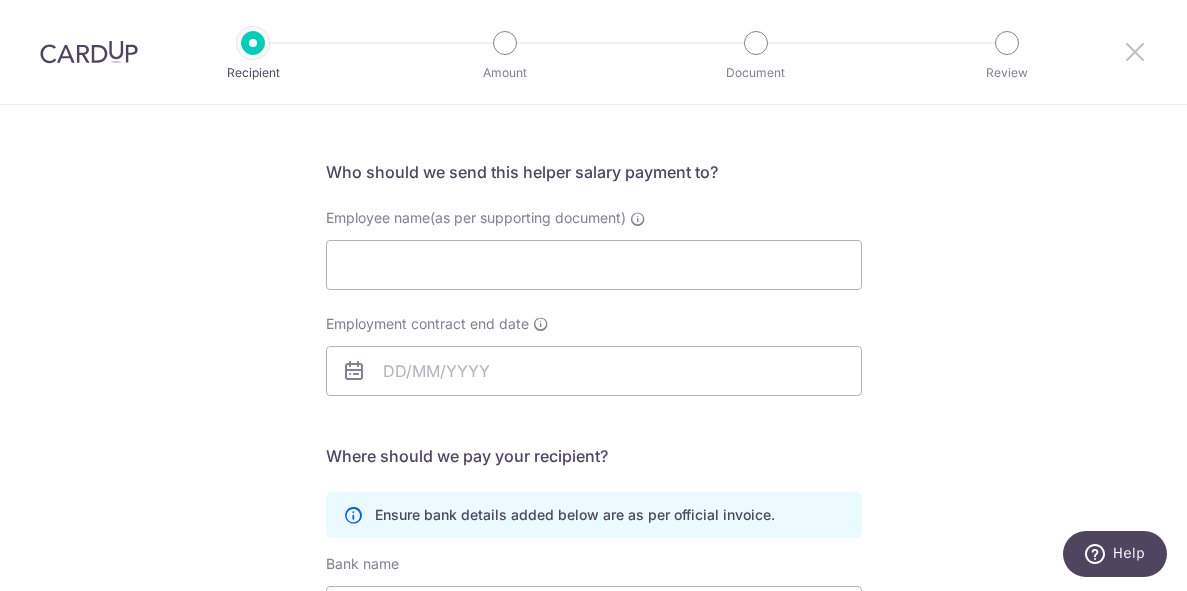 click at bounding box center (1135, 51) 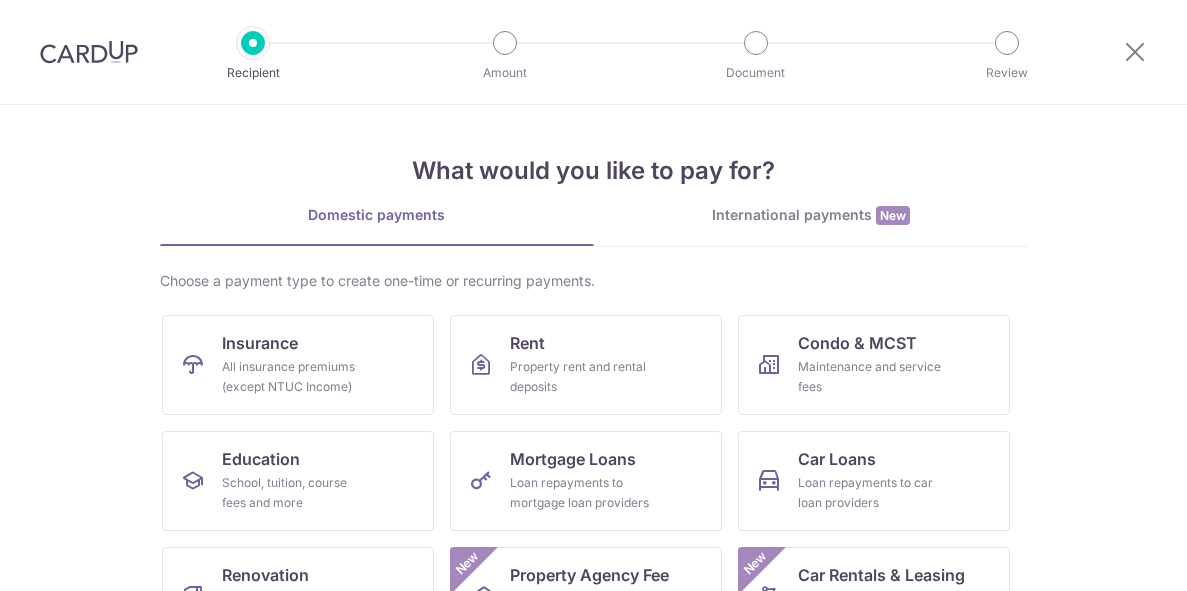 scroll, scrollTop: 0, scrollLeft: 0, axis: both 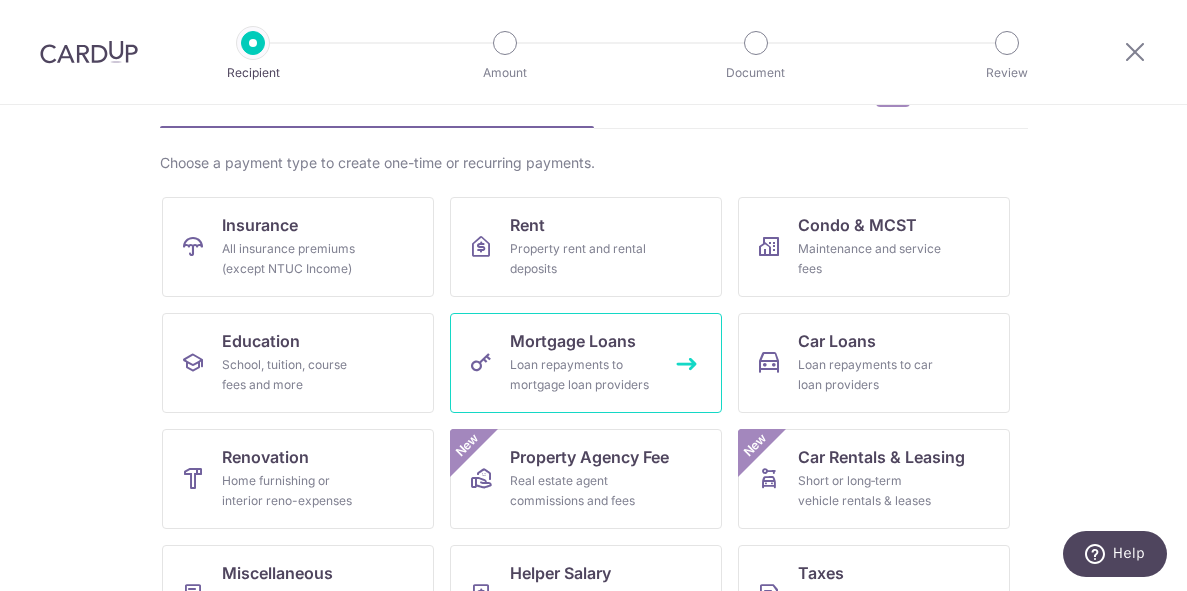 click on "Loan repayments to mortgage loan providers" at bounding box center [582, 375] 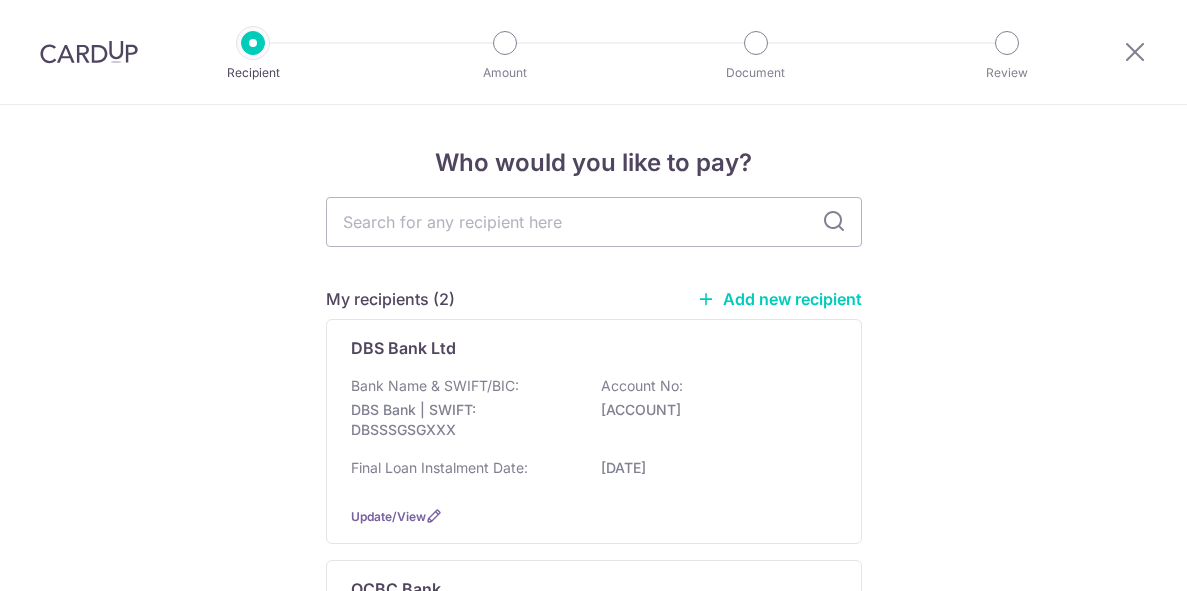 scroll, scrollTop: 0, scrollLeft: 0, axis: both 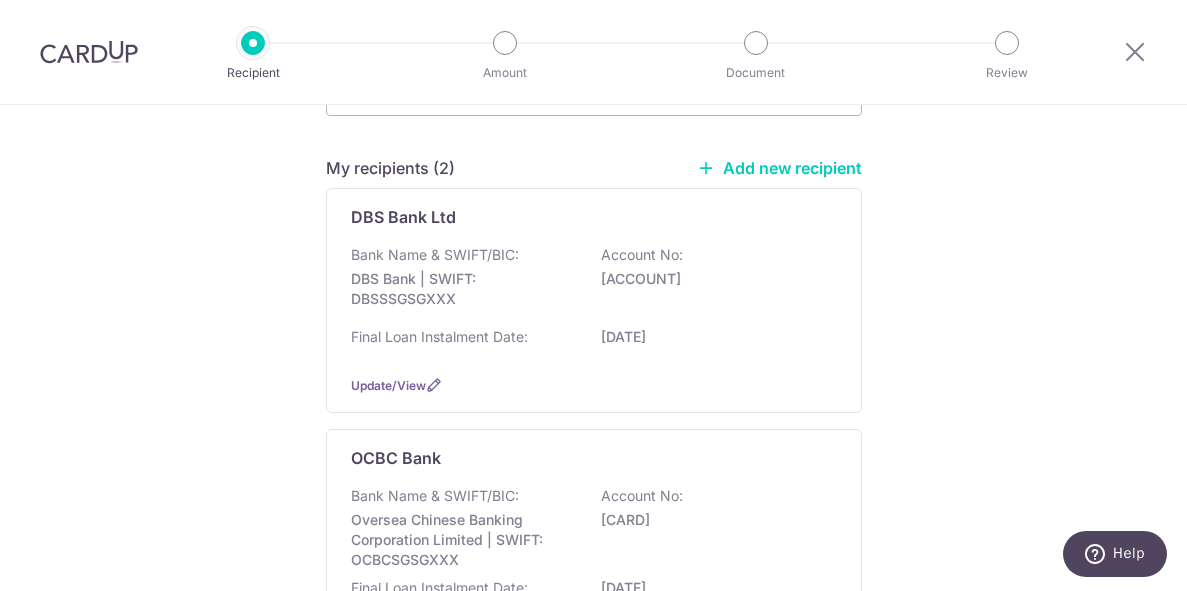 click on "DBS Bank Ltd
Bank Name & SWIFT/BIC:
DBS Bank | SWIFT: DBSSSGSGXXX
Account No:
245414528
Final Loan Instalment Date:
01/04/2043
Update/View" at bounding box center (594, 300) 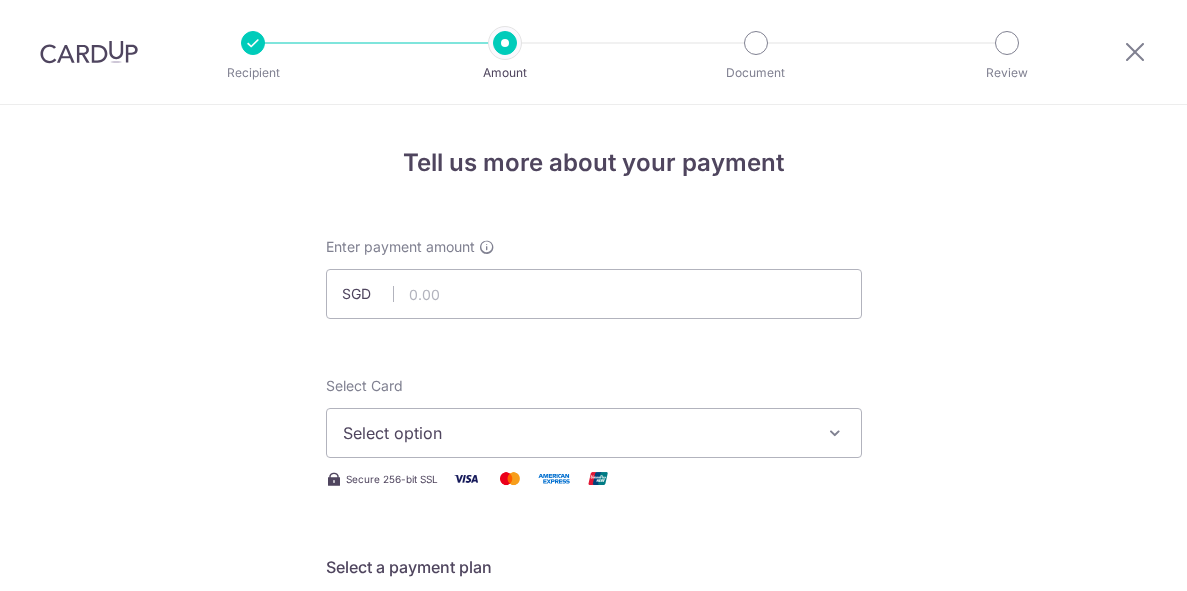 scroll, scrollTop: 0, scrollLeft: 0, axis: both 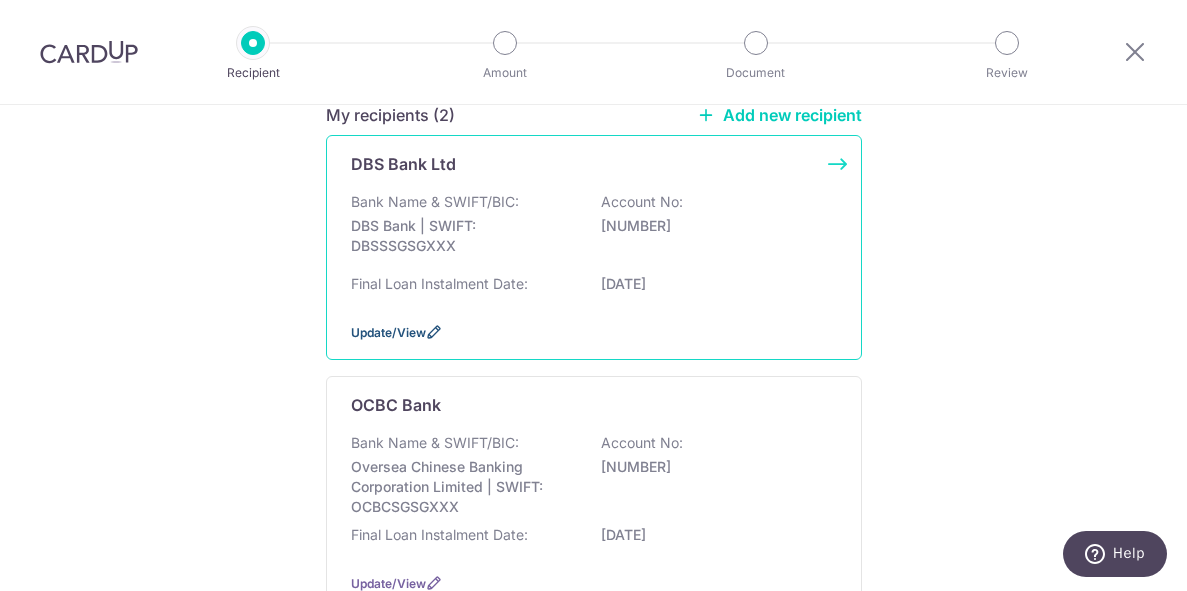 click on "Update/View" at bounding box center (388, 332) 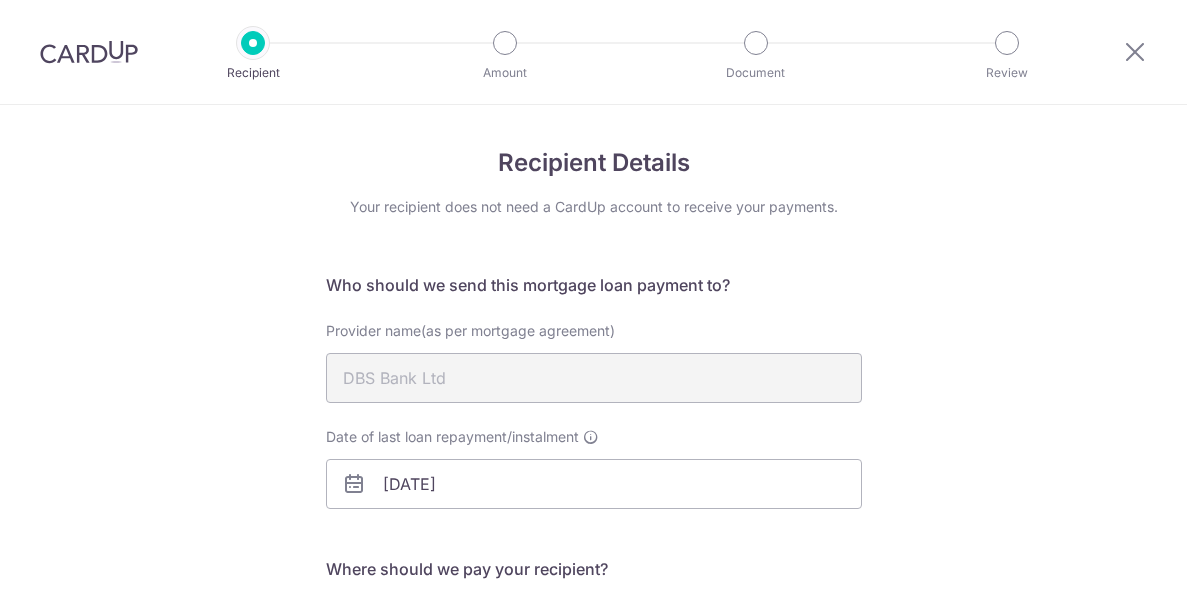 scroll, scrollTop: 0, scrollLeft: 0, axis: both 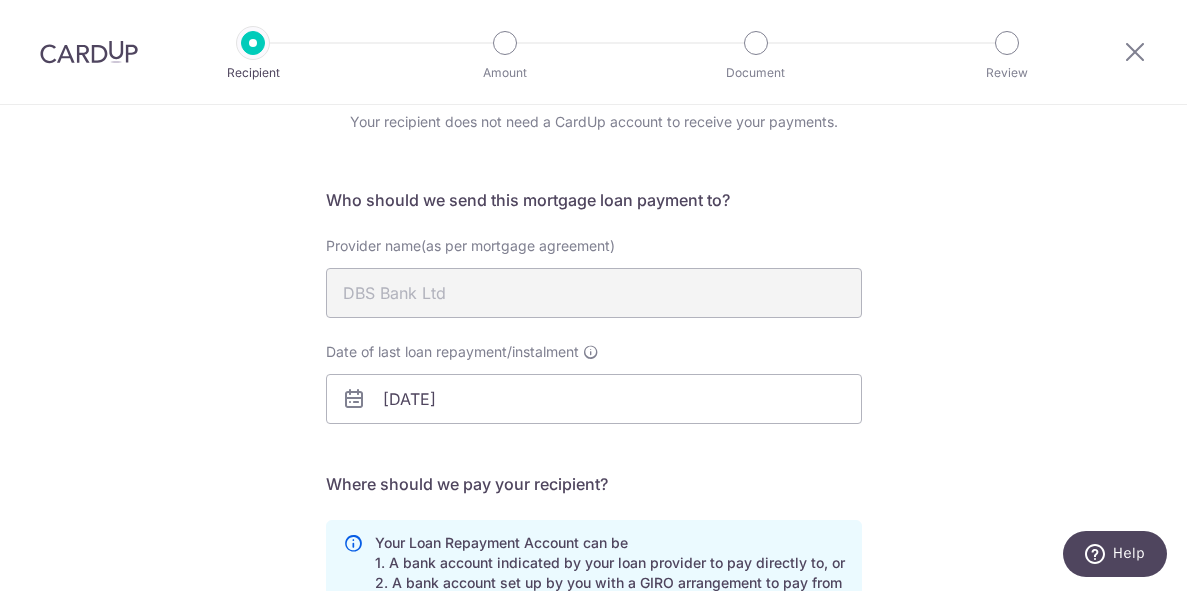 click on "Provider name(as per mortgage agreement)
DBS Bank Ltd" at bounding box center (594, 289) 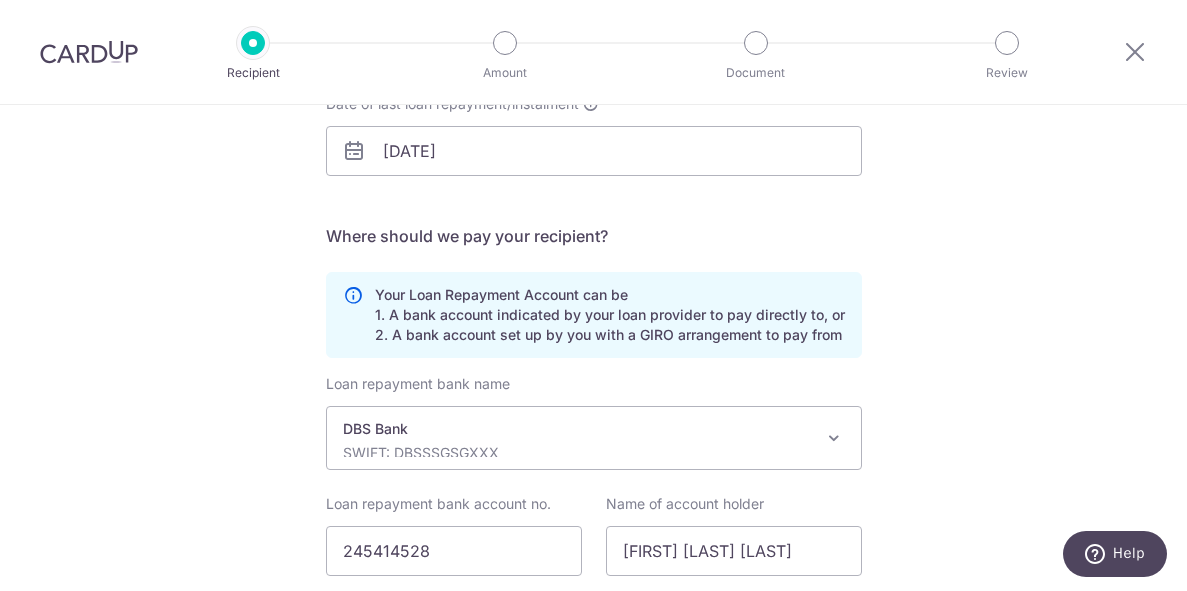 scroll, scrollTop: 478, scrollLeft: 0, axis: vertical 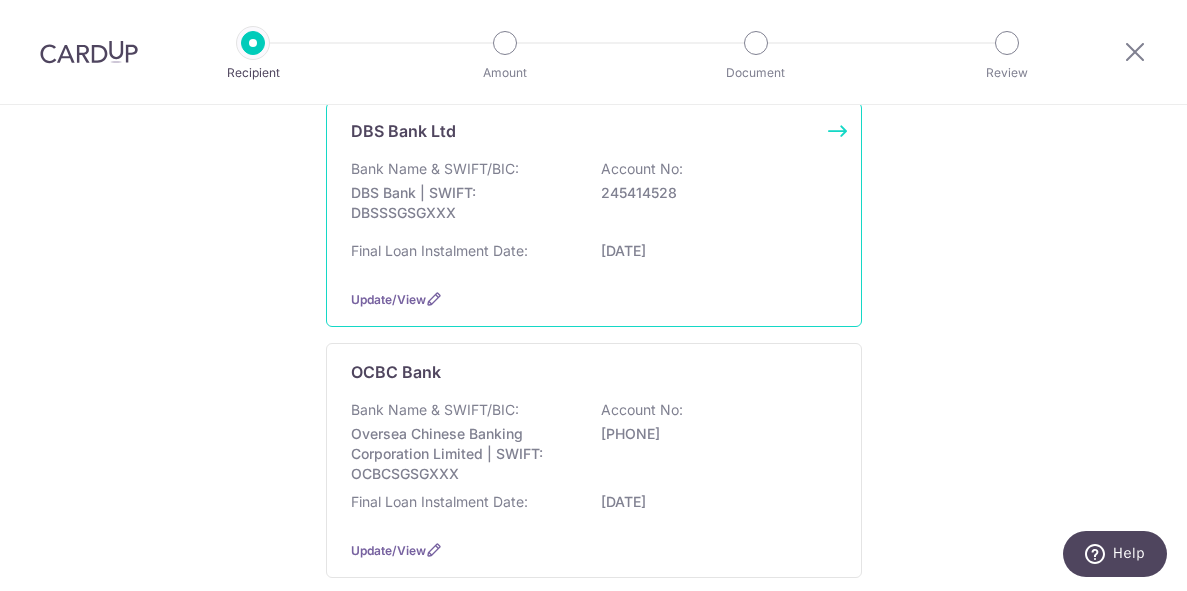 click on "245414528" at bounding box center (713, 193) 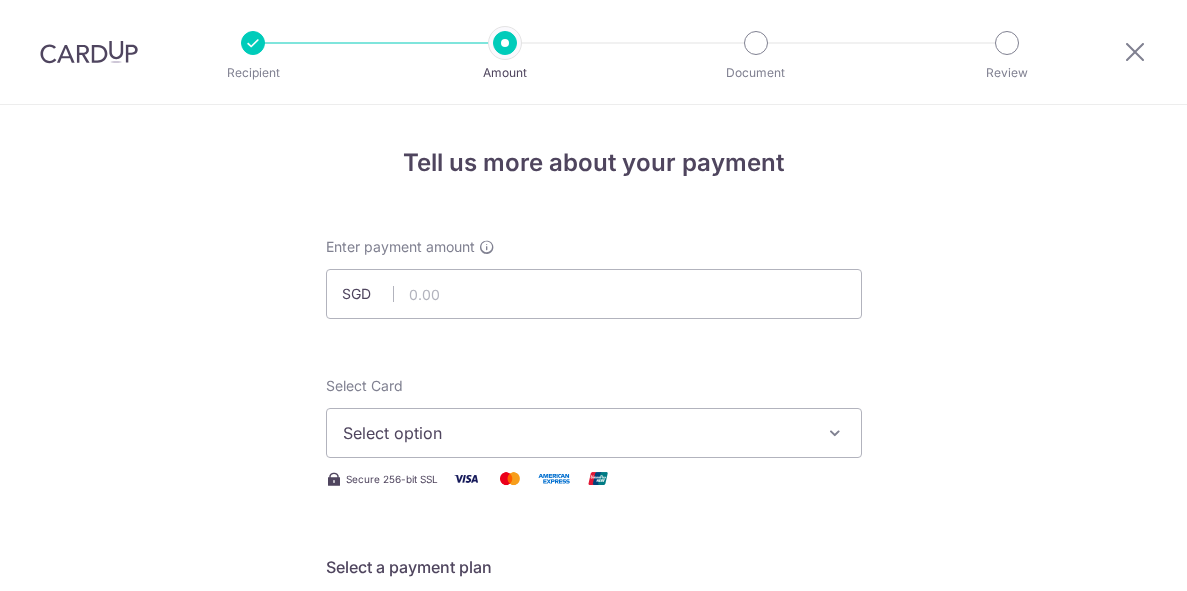 scroll, scrollTop: 0, scrollLeft: 0, axis: both 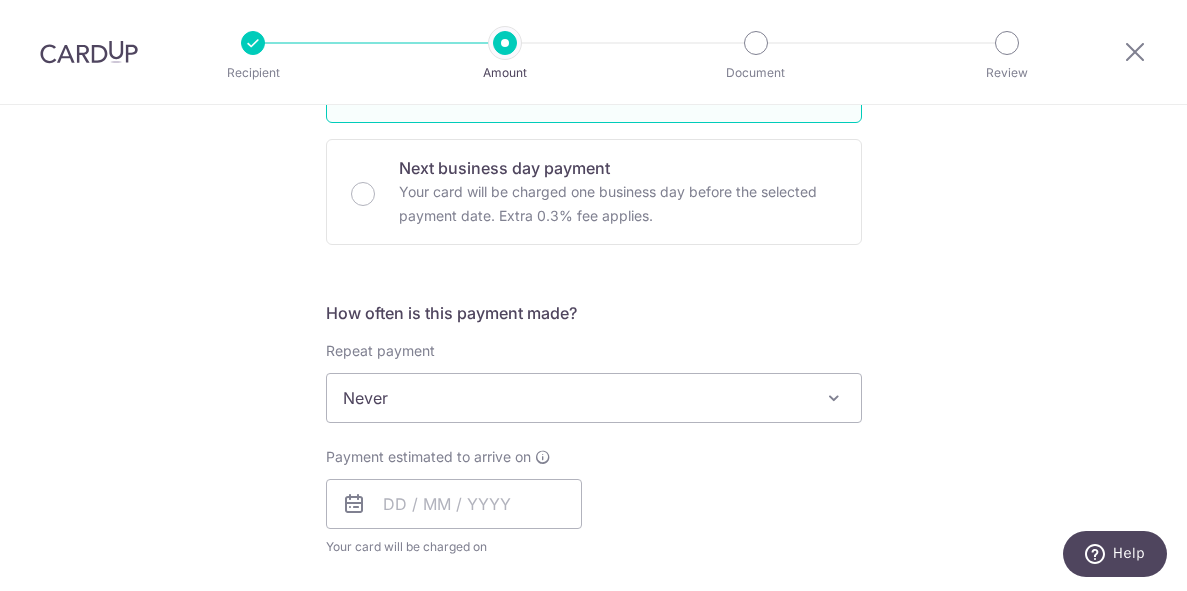click on "Never" at bounding box center (594, 398) 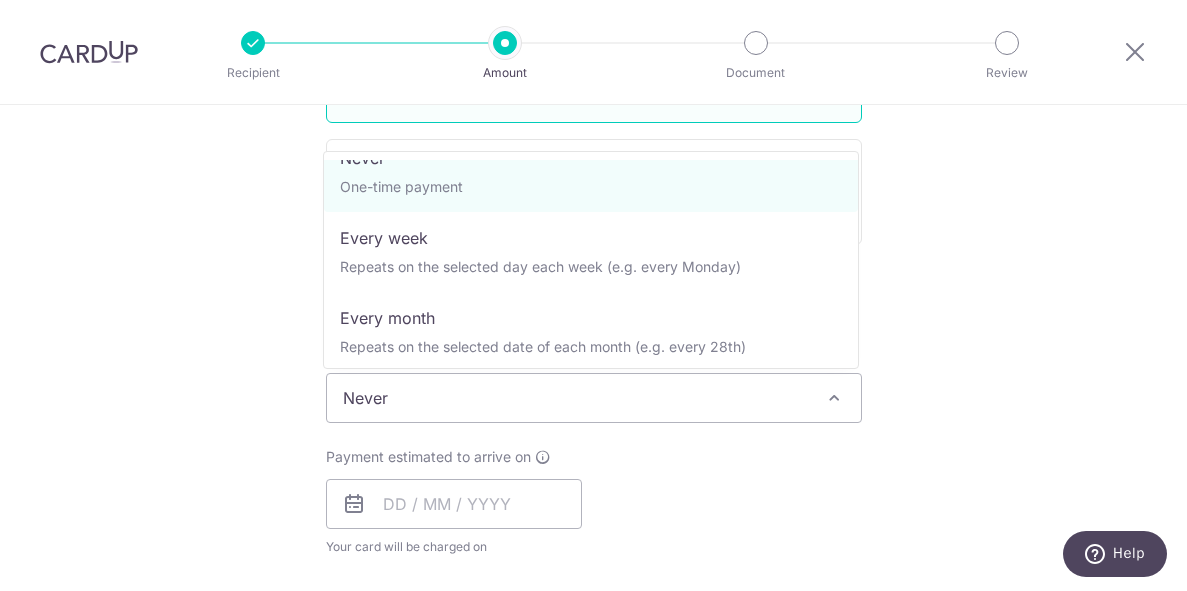 scroll, scrollTop: 32, scrollLeft: 0, axis: vertical 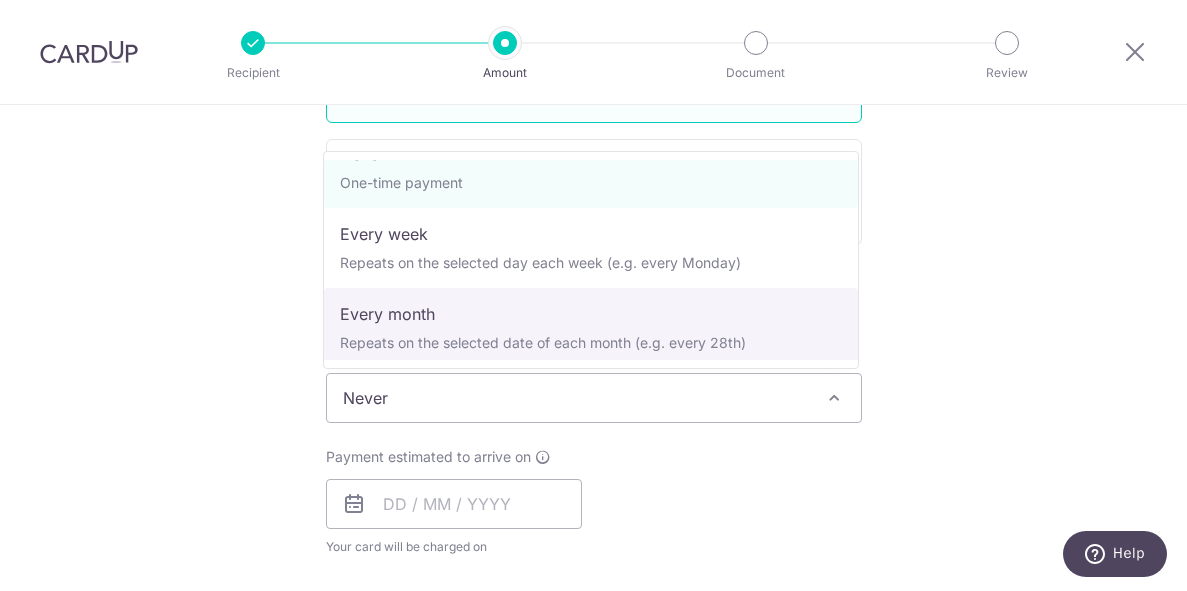 select on "3" 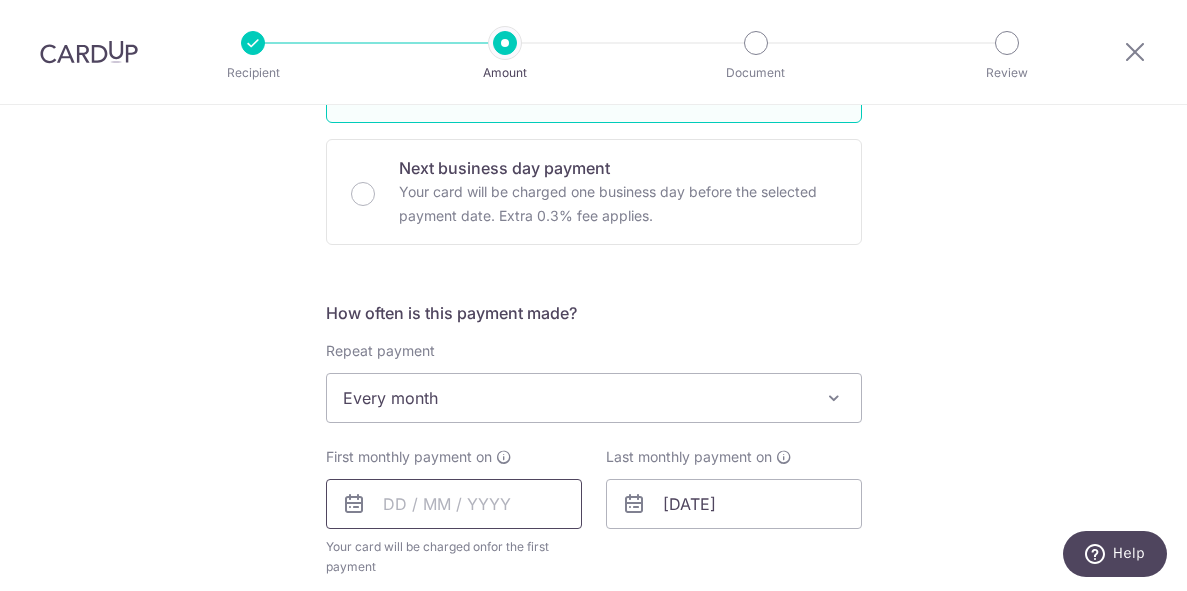 click at bounding box center [454, 504] 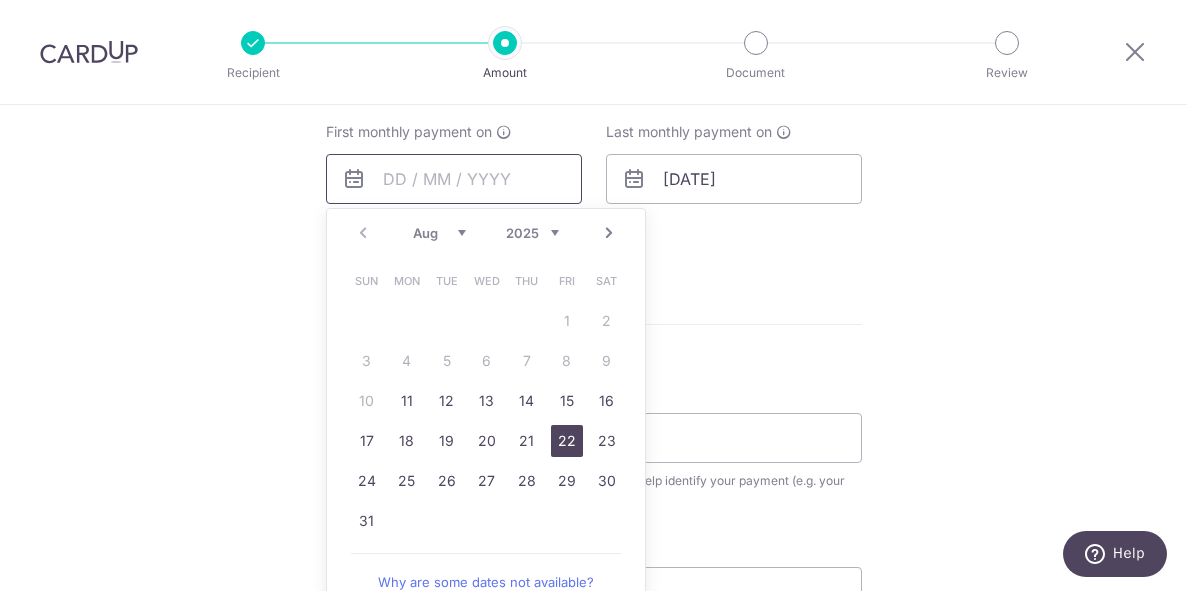 scroll, scrollTop: 907, scrollLeft: 0, axis: vertical 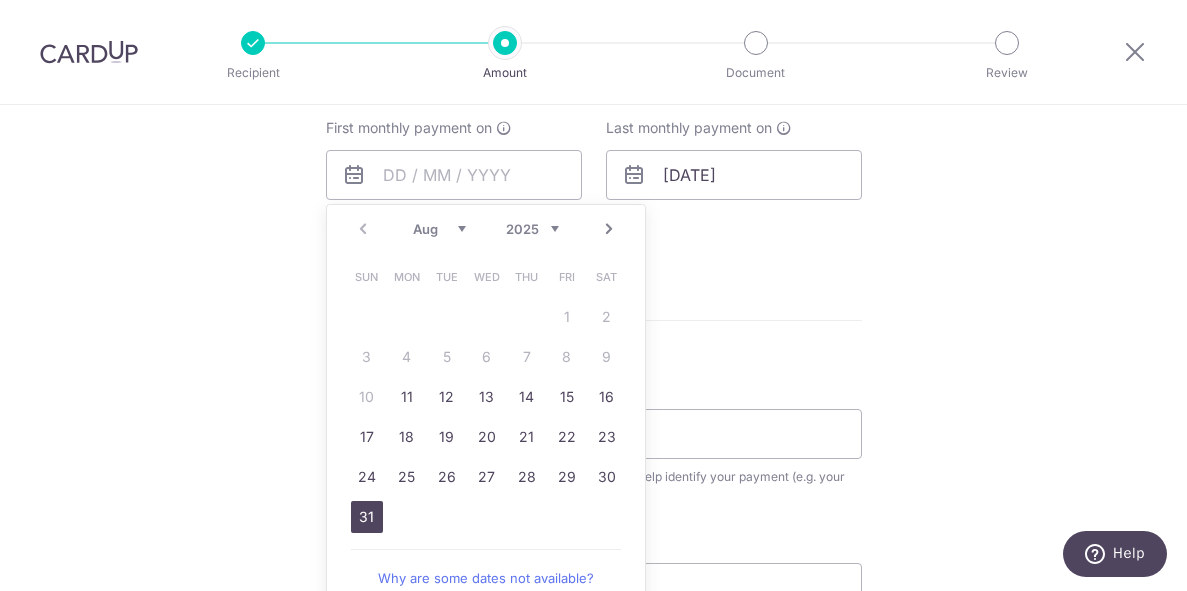 click on "31" at bounding box center (367, 517) 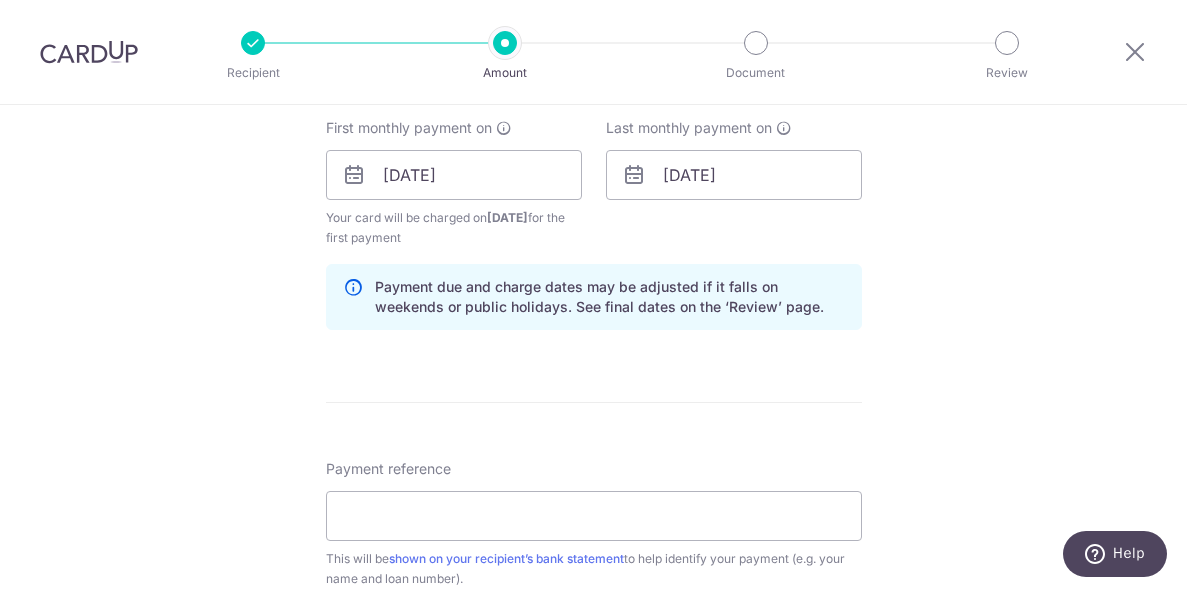 click on "SGD
SGD
Select option
Add credit card
Your Cards
**** [LAST_FOUR_DIGITS]
Secure 256-bit SSL
Text
New card details
Card
Secure 256-bit SSL" at bounding box center [594, 172] 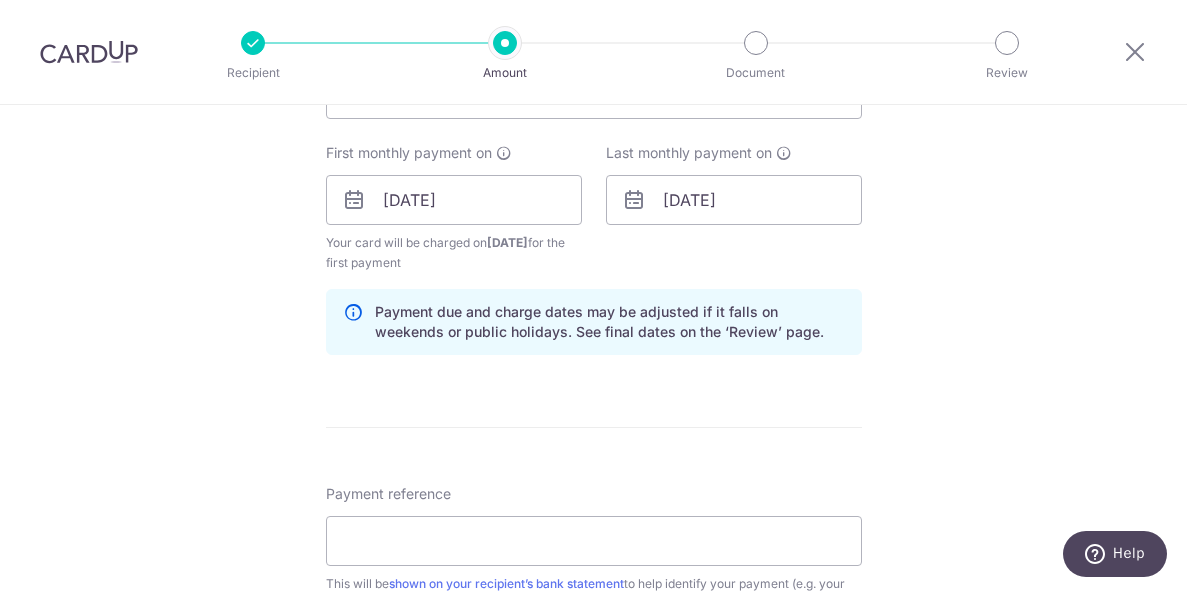 scroll, scrollTop: 878, scrollLeft: 0, axis: vertical 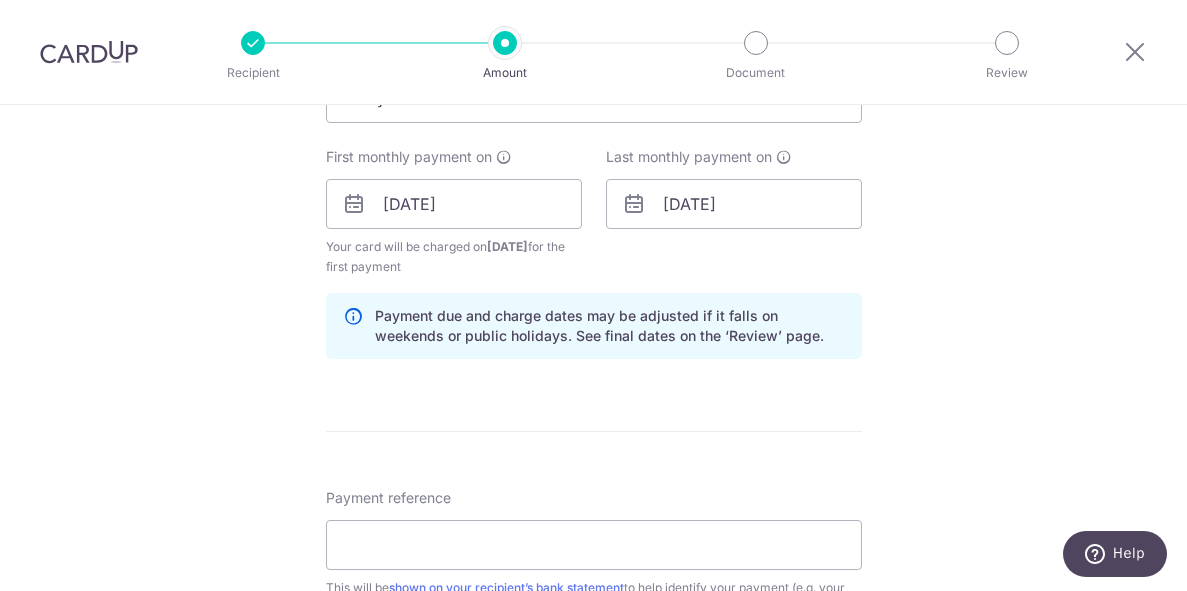 click on "SGD
SGD
Select option
Add credit card
Your Cards
**** [LAST_FOUR_DIGITS]
Secure 256-bit SSL
Text
New card details
Card
Secure 256-bit SSL" at bounding box center [594, 201] 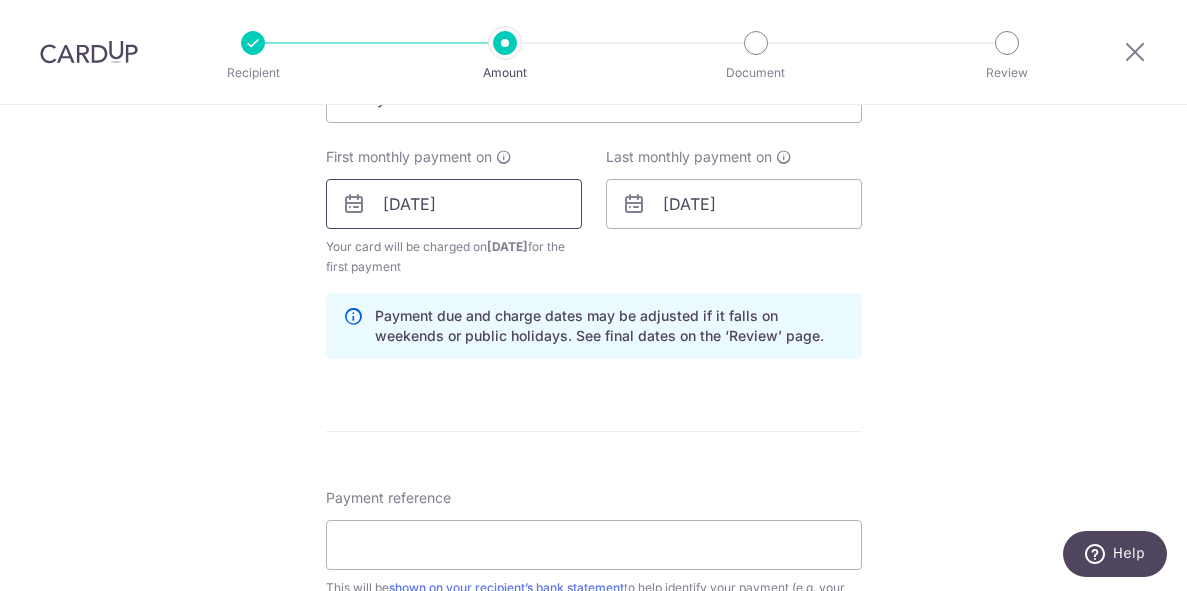 click on "[DATE]" at bounding box center (454, 204) 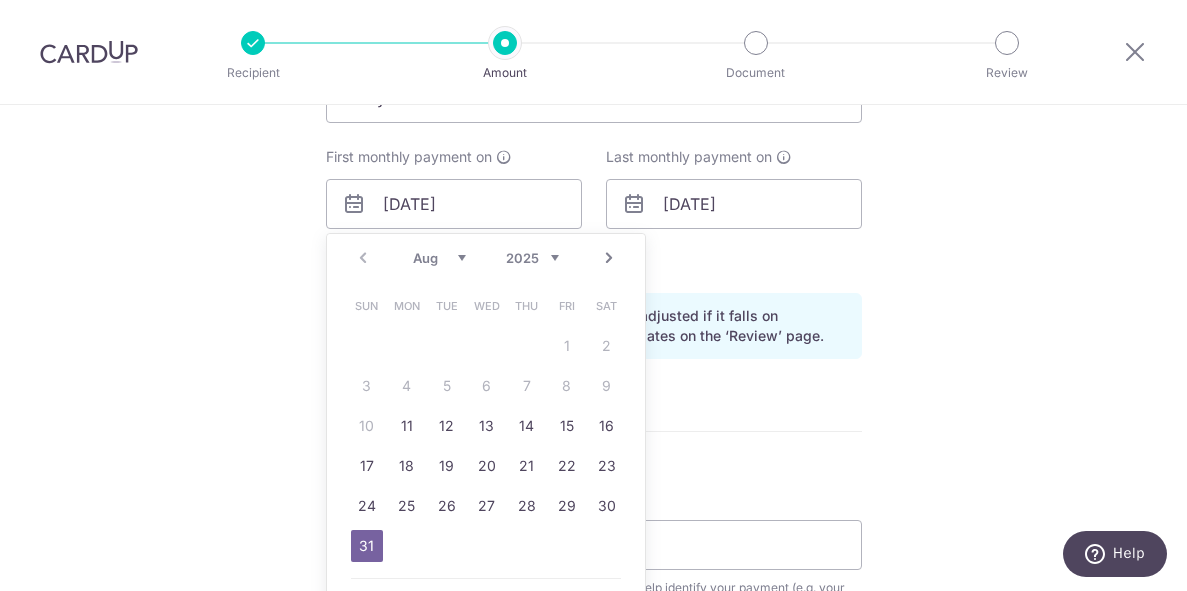 click on "SGD
SGD
Select option
Add credit card
Your Cards
**** [LAST_FOUR_DIGITS]
Secure 256-bit SSL
Text
New card details
Card
Secure 256-bit SSL" at bounding box center (594, 201) 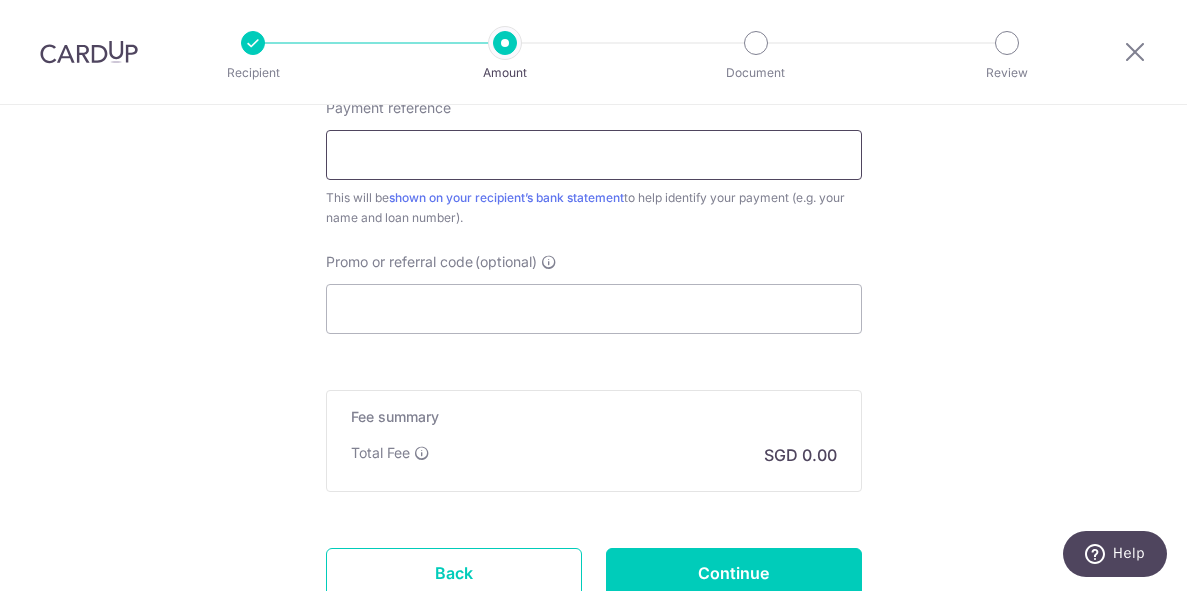 scroll, scrollTop: 1269, scrollLeft: 0, axis: vertical 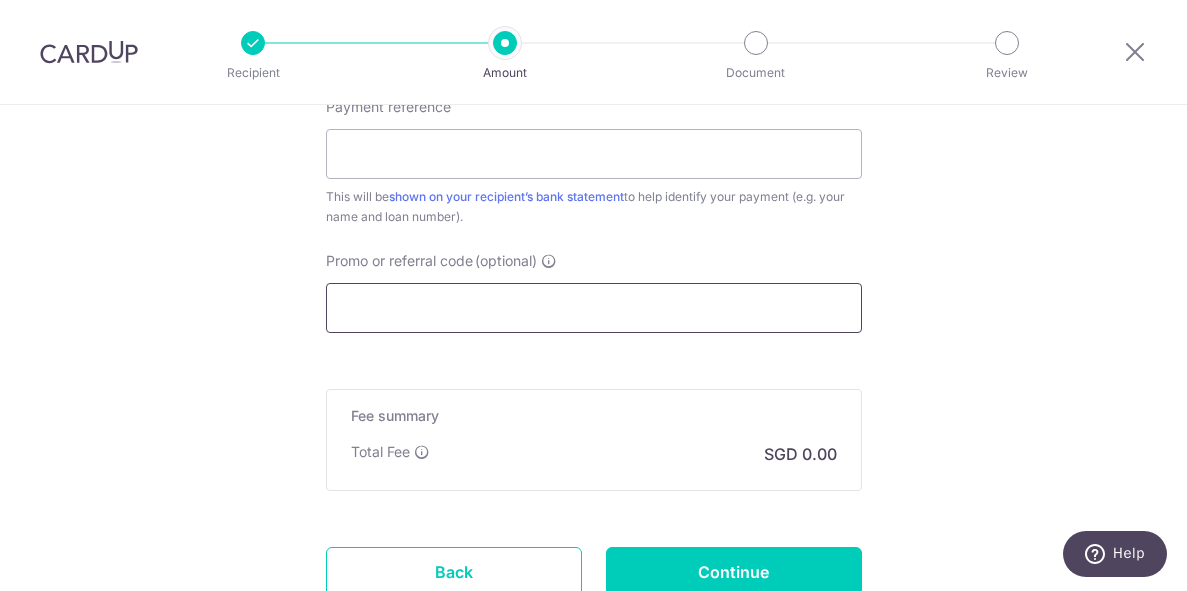 click on "Promo or referral code
(optional)" at bounding box center (594, 308) 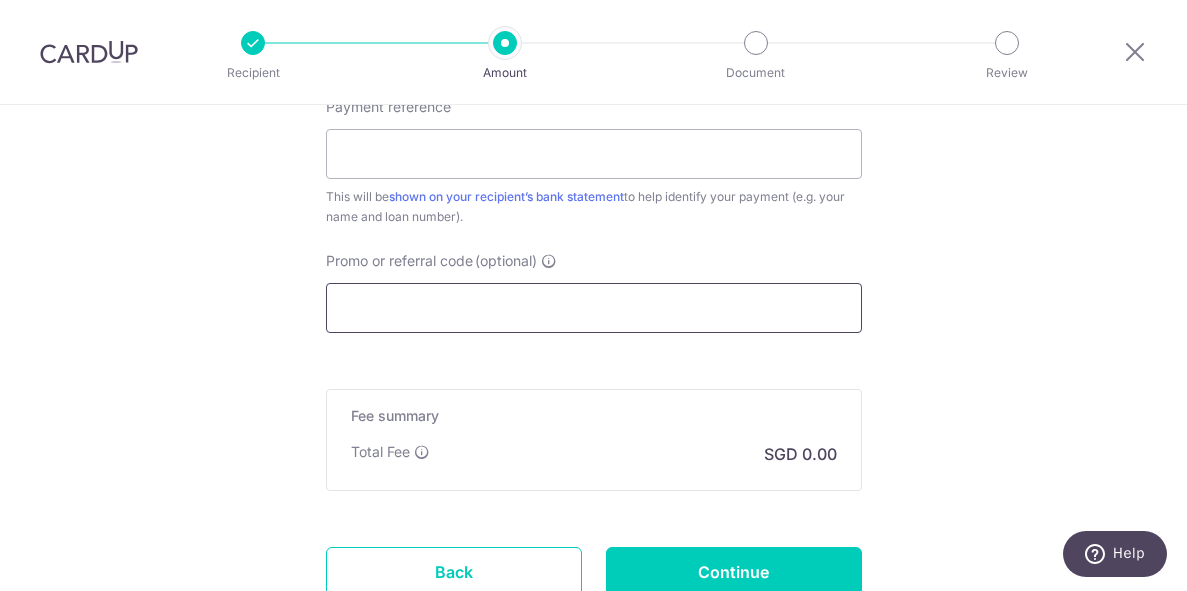 paste on "3HOME25R" 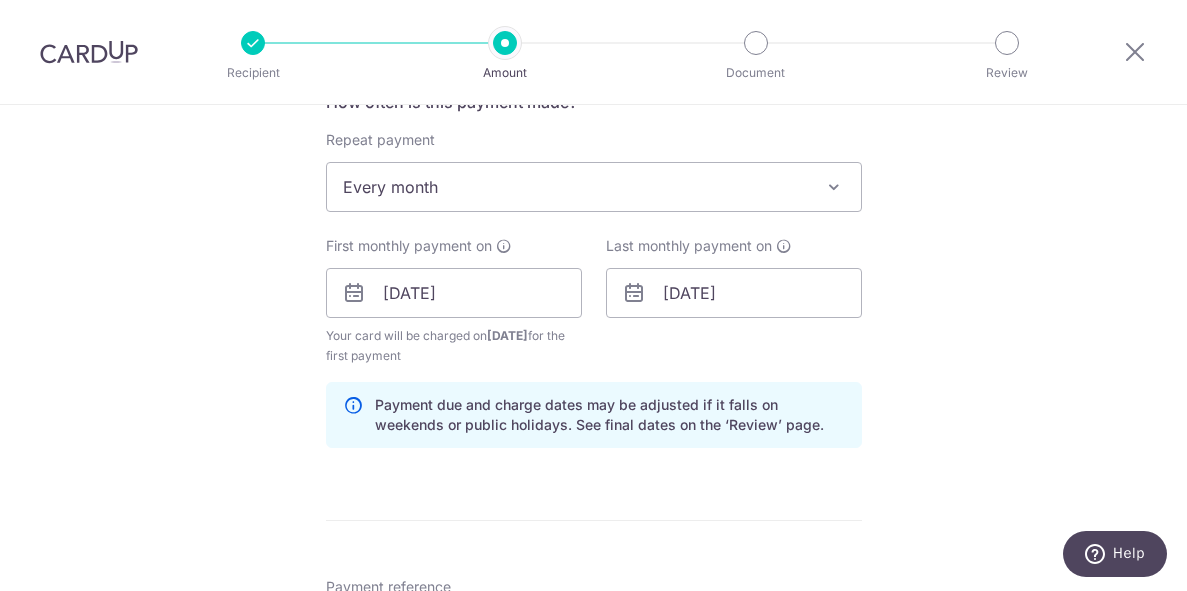 scroll, scrollTop: 783, scrollLeft: 0, axis: vertical 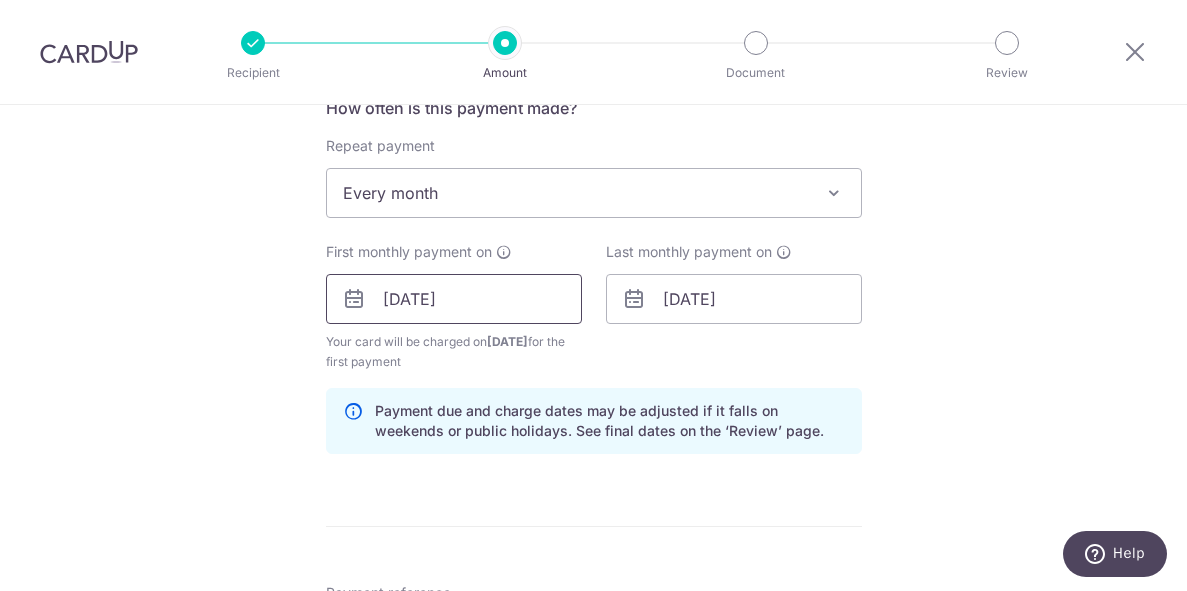 type on "3HOME25R" 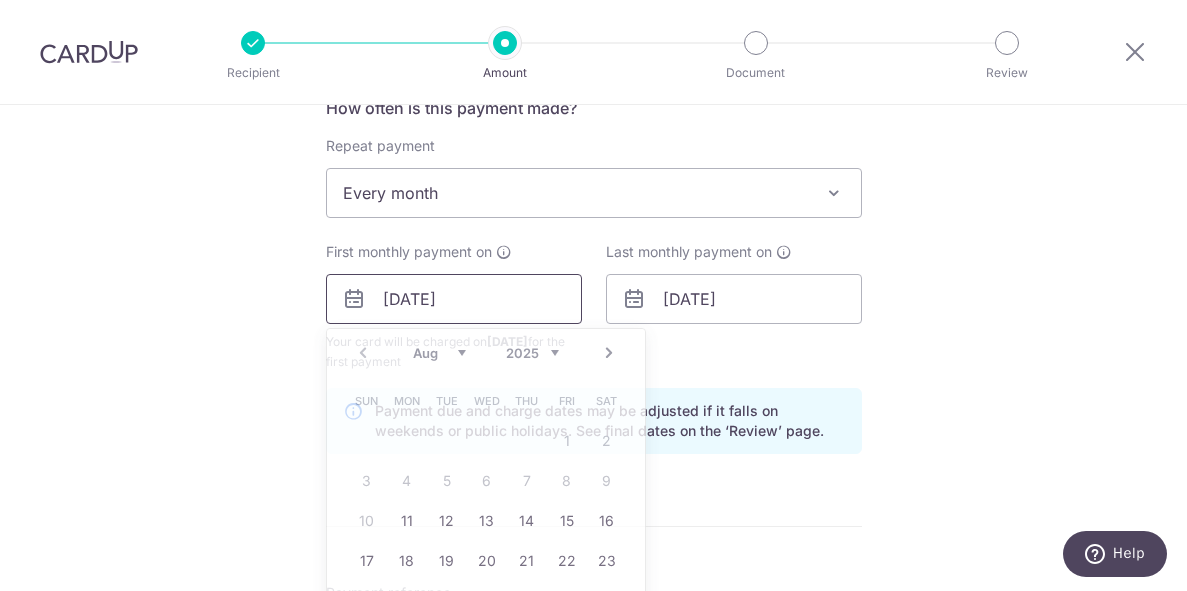 click on "[DATE]" at bounding box center [454, 299] 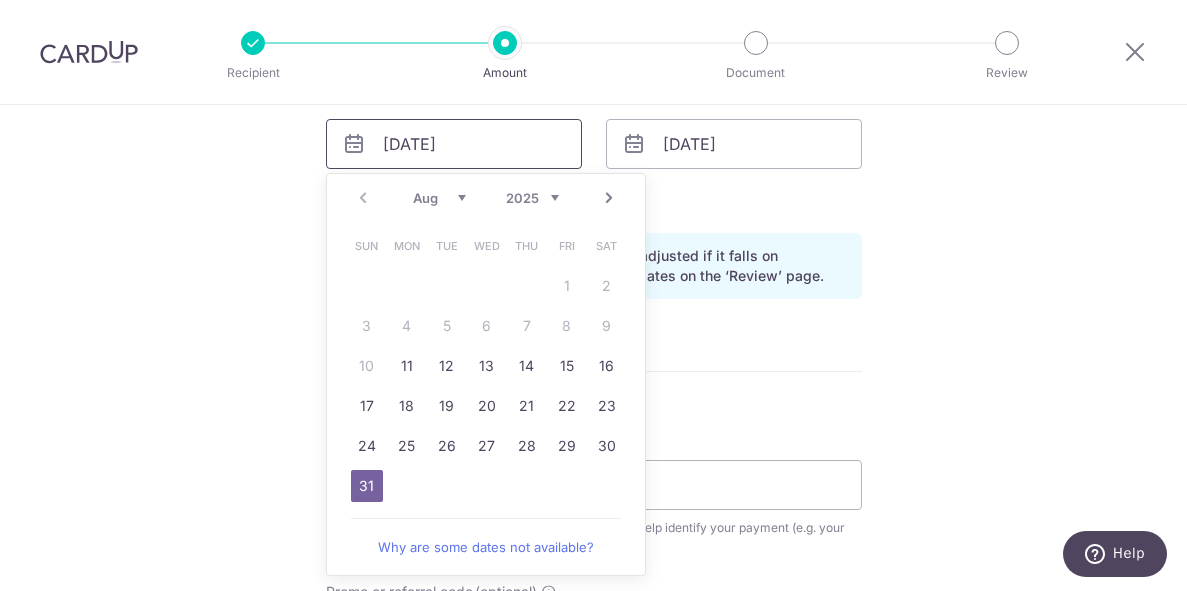 scroll, scrollTop: 942, scrollLeft: 0, axis: vertical 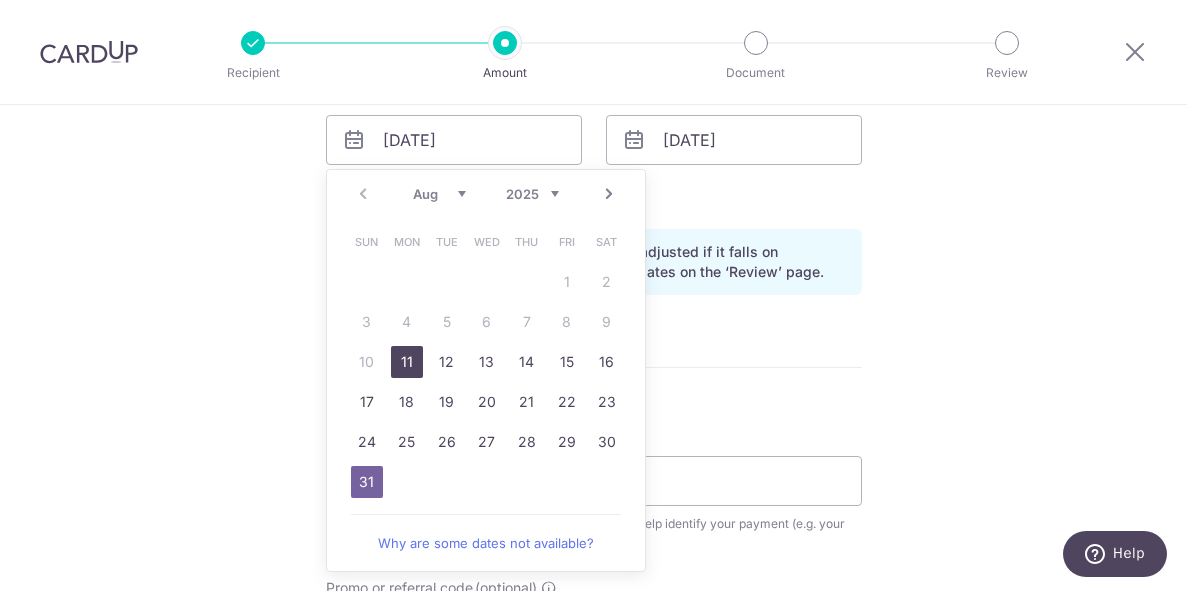 click on "11" at bounding box center [407, 362] 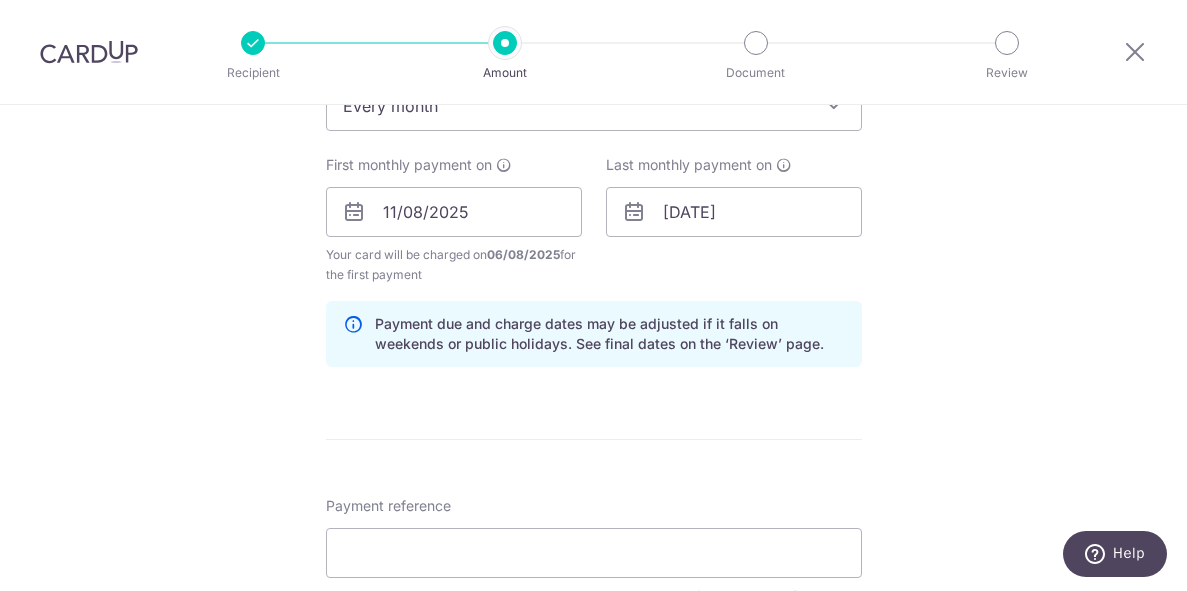 scroll, scrollTop: 870, scrollLeft: 0, axis: vertical 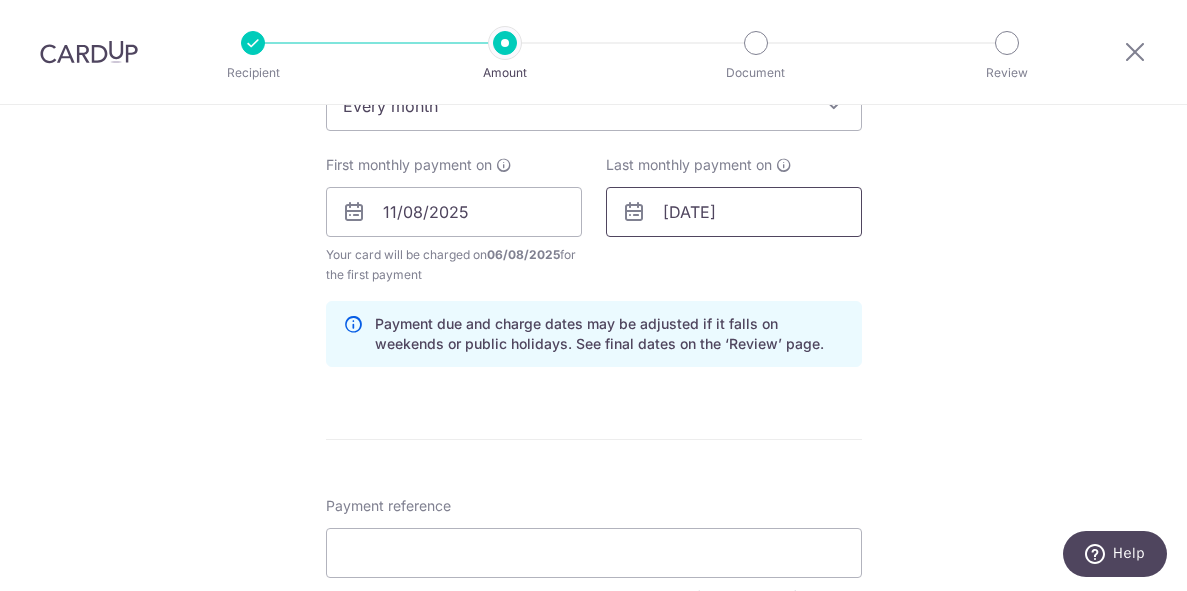 click on "[DATE]" at bounding box center [734, 212] 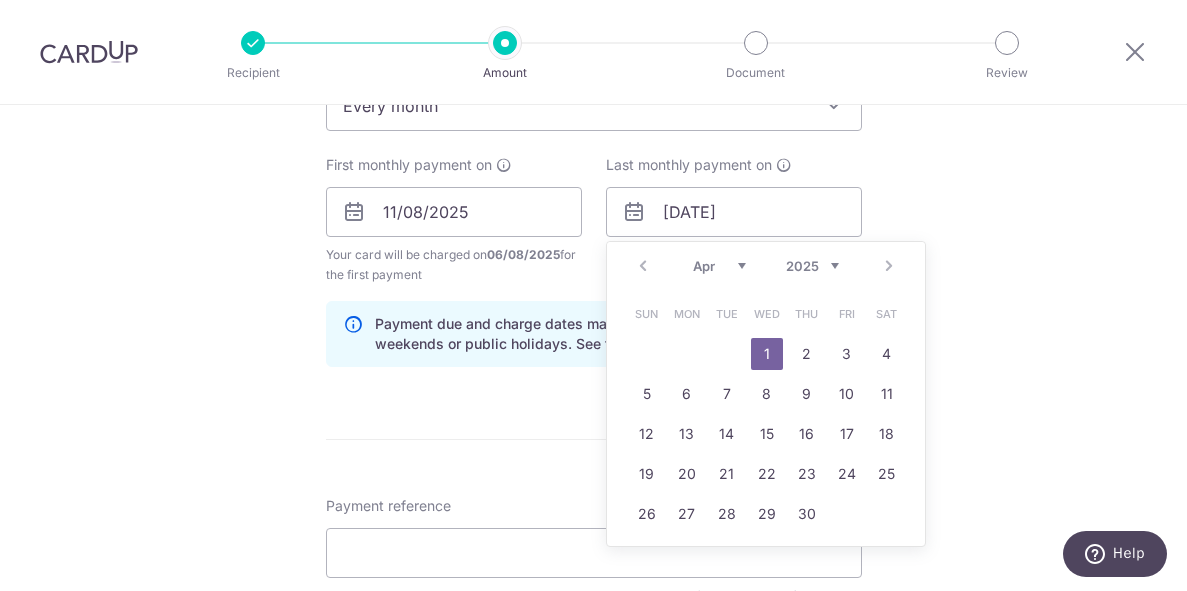 click on "SGD
SGD
Select option
Add credit card
Your Cards
**** [LAST_FOUR_DIGITS]
Secure 256-bit SSL
Text
New card details
Card
Secure 256-bit SSL" at bounding box center (594, 254) 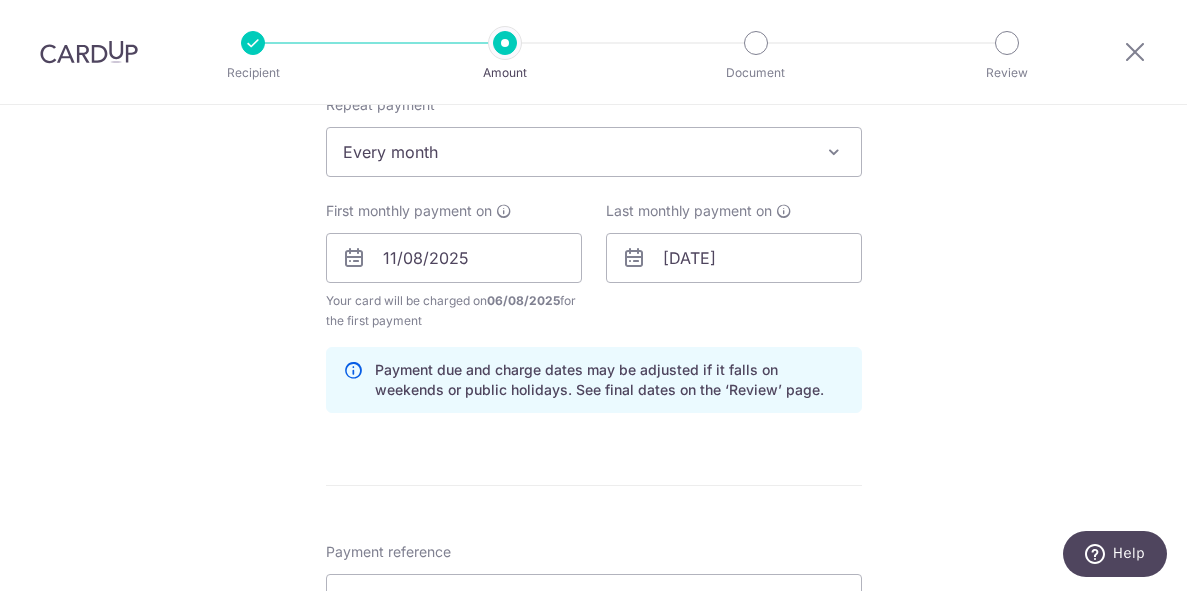 scroll, scrollTop: 826, scrollLeft: 0, axis: vertical 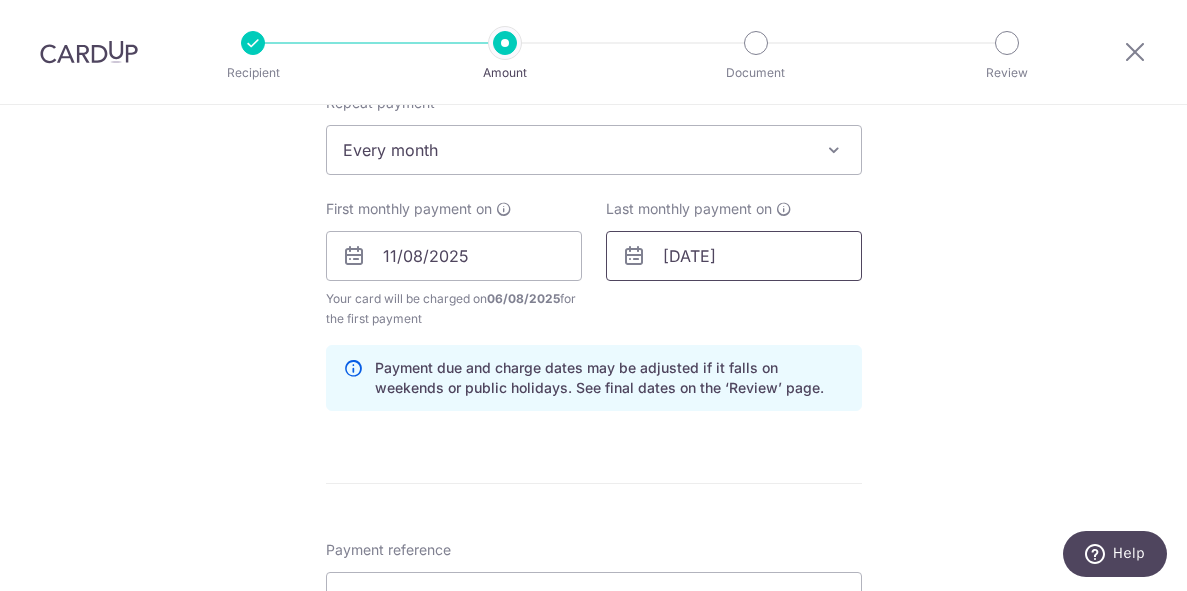 click on "[DATE]" at bounding box center (734, 256) 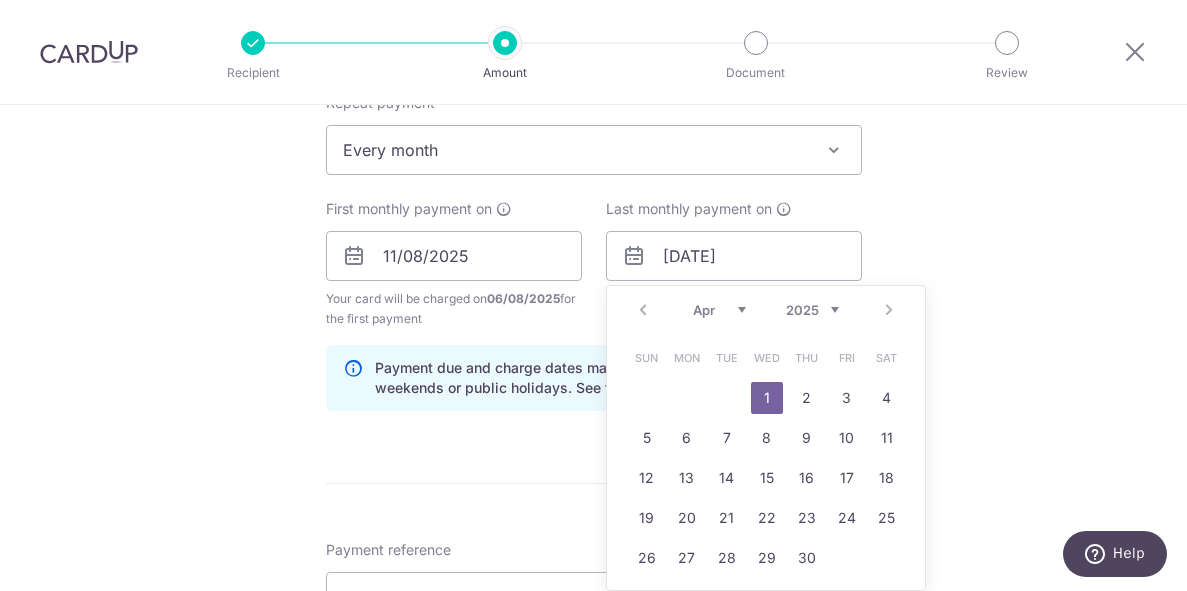click on "Jan Feb Mar Apr May Jun Jul Aug Sep Oct Nov Dec" at bounding box center (719, 310) 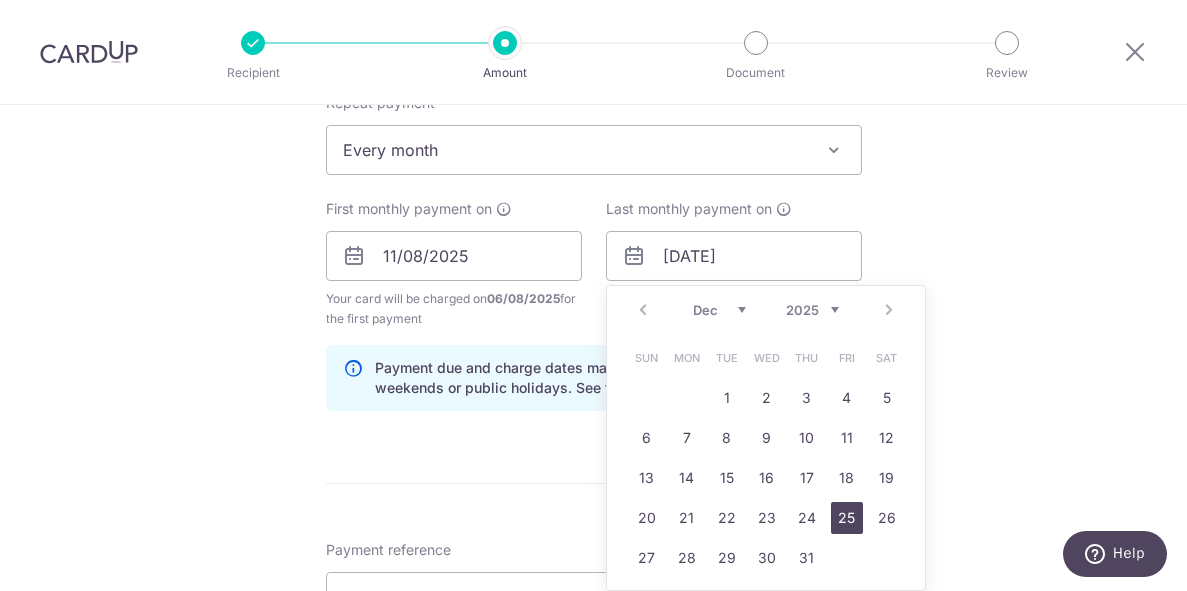 click on "25" at bounding box center [847, 518] 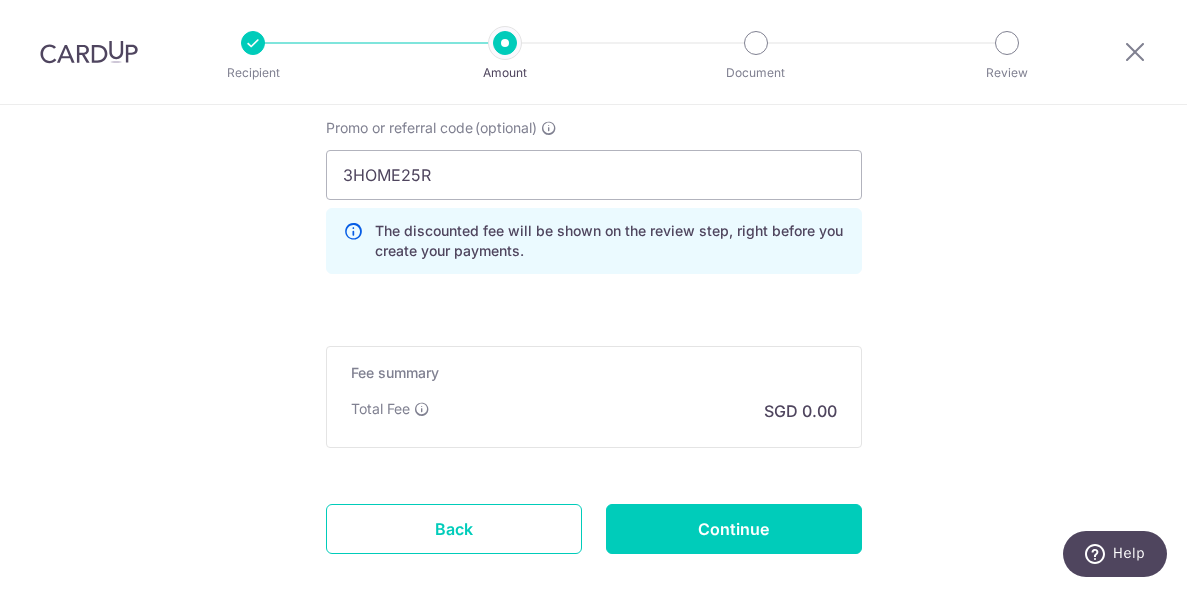 scroll, scrollTop: 1439, scrollLeft: 0, axis: vertical 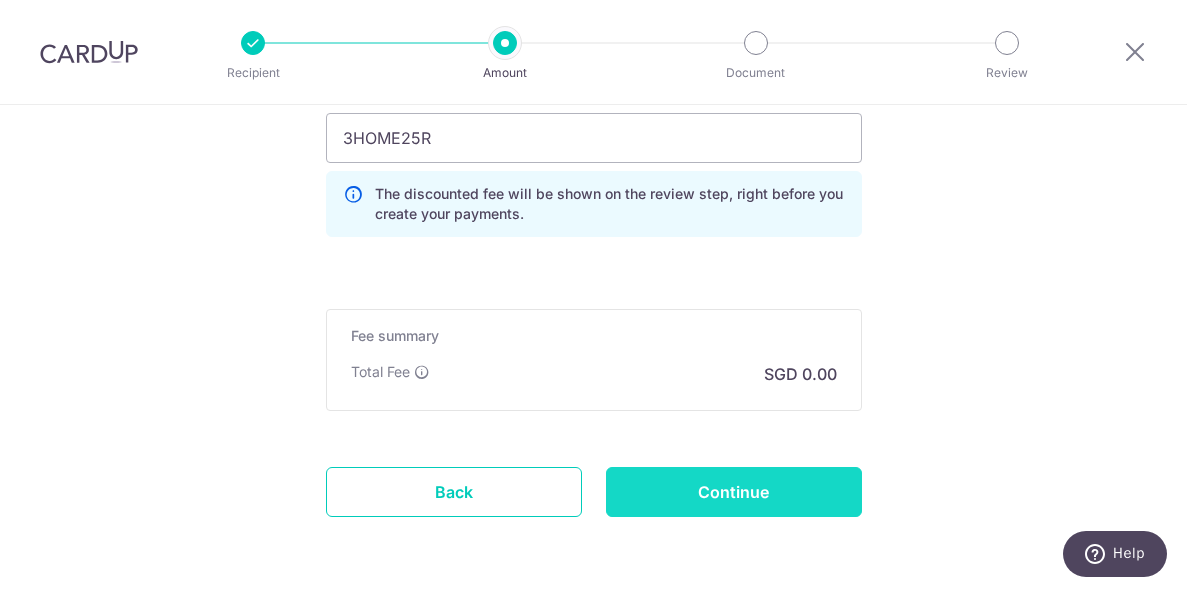 click on "Continue" at bounding box center (734, 492) 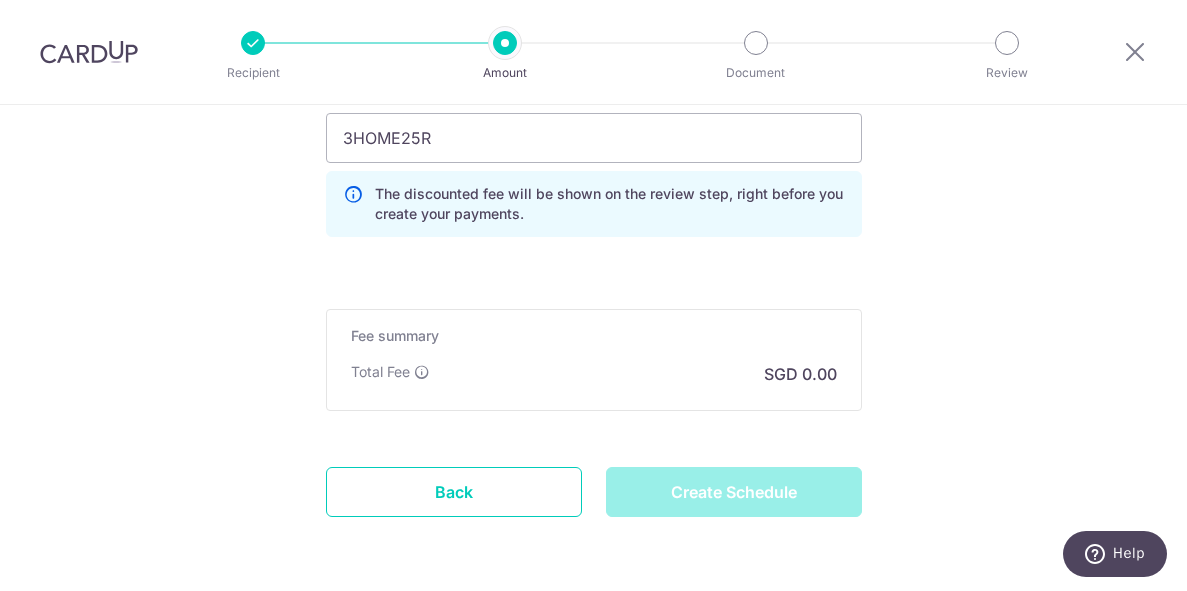 type on "Create Schedule" 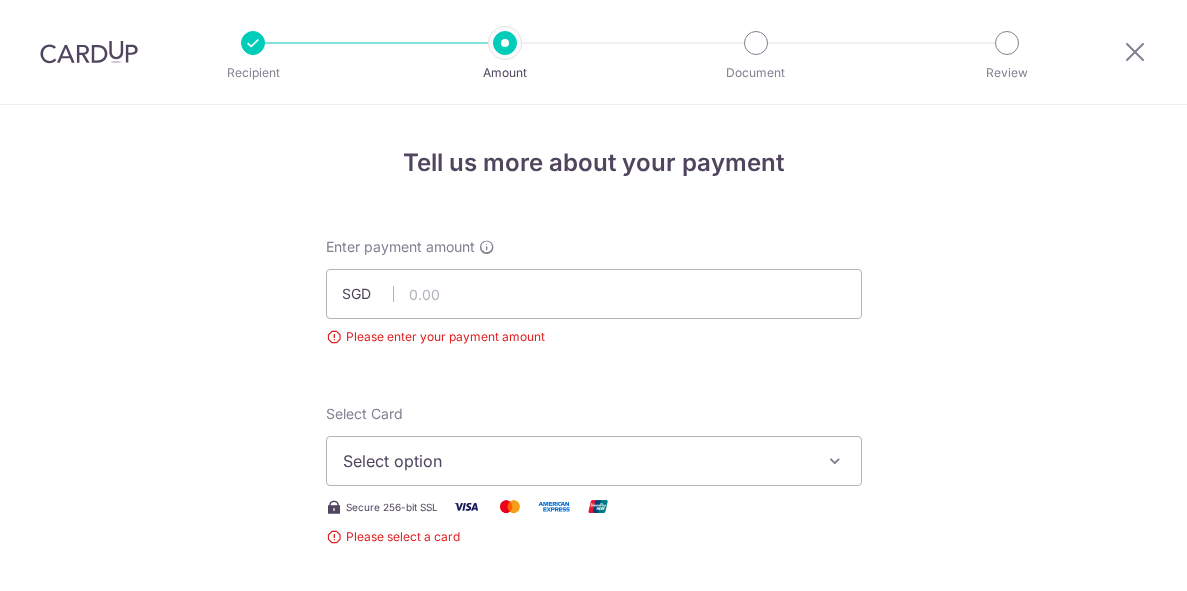 scroll, scrollTop: 0, scrollLeft: 0, axis: both 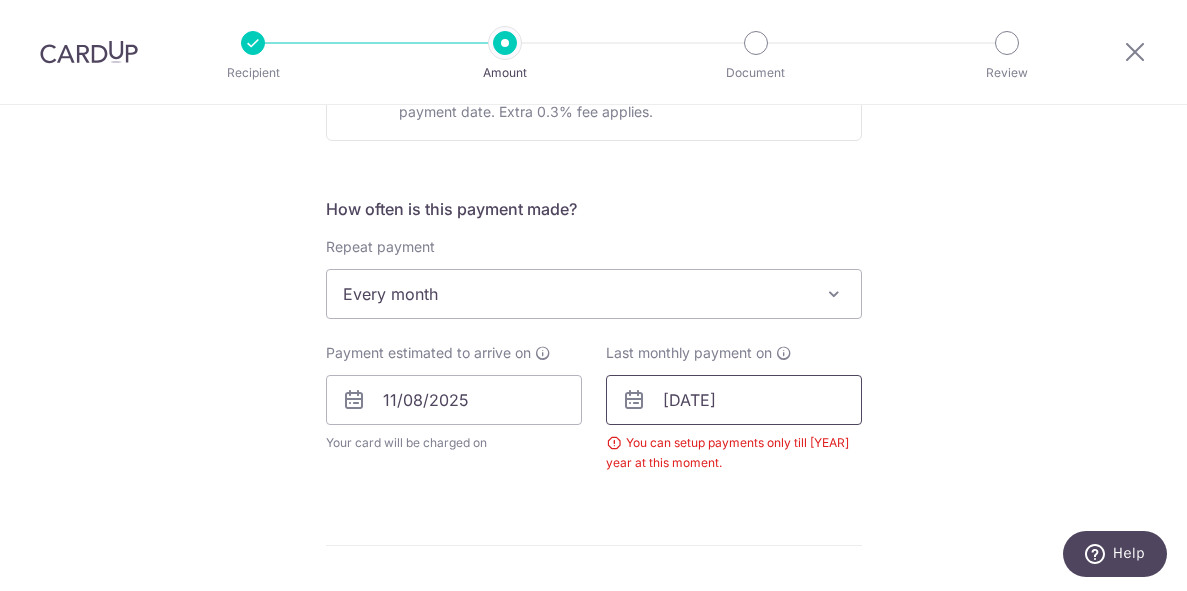 click on "[DATE]" at bounding box center [734, 400] 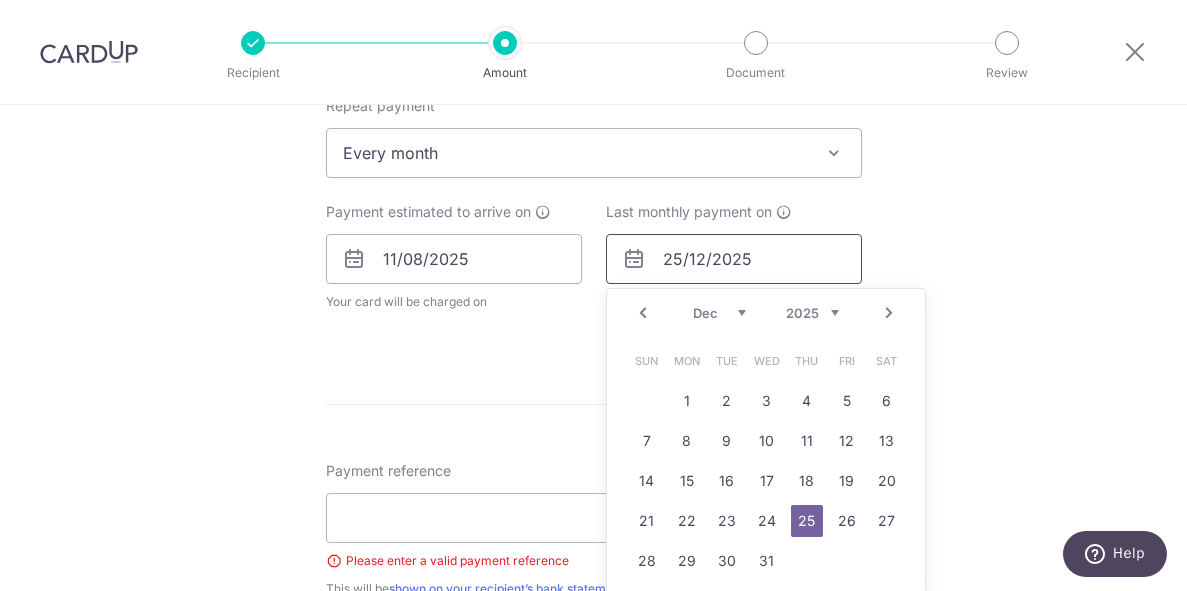 scroll, scrollTop: 893, scrollLeft: 0, axis: vertical 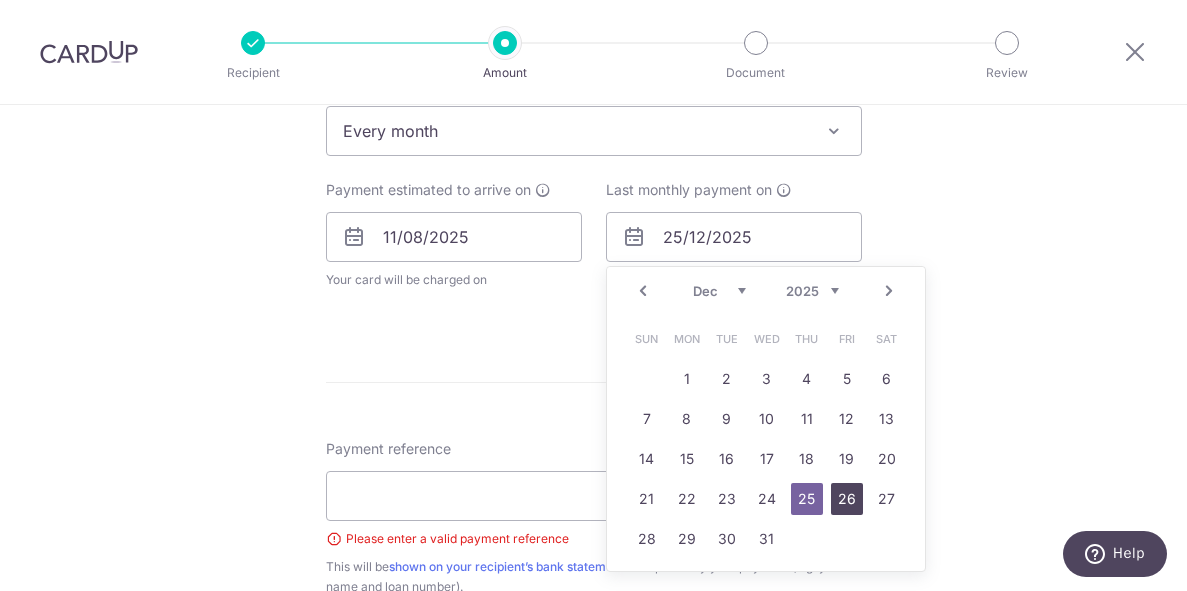 click on "26" at bounding box center (847, 499) 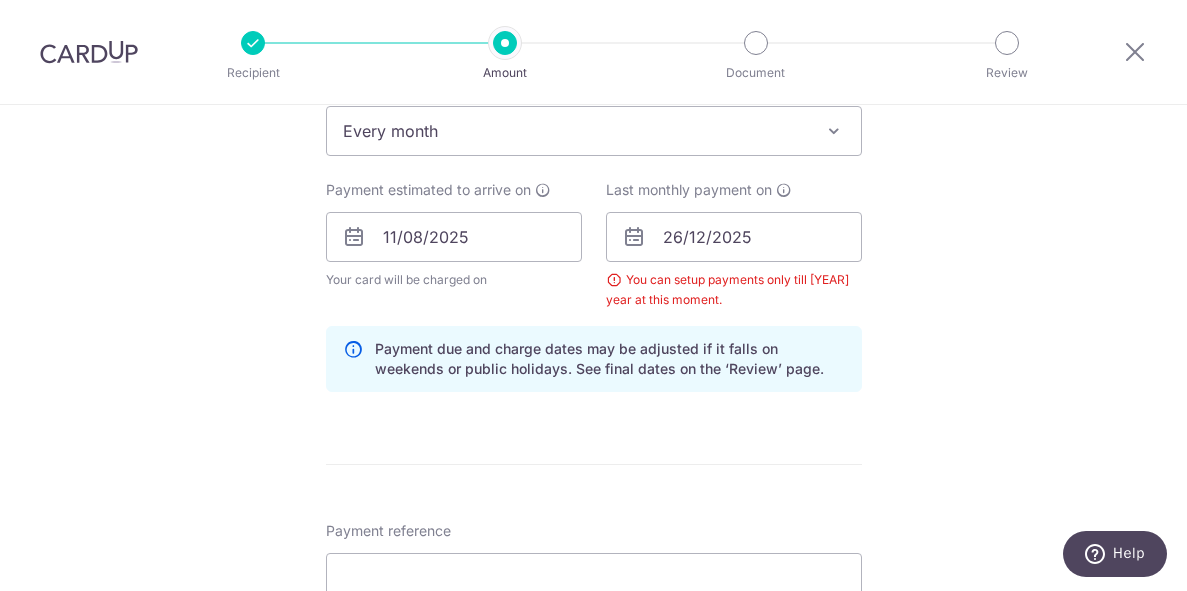 click on "You can setup payments only till 2035 year at this moment." at bounding box center [734, 290] 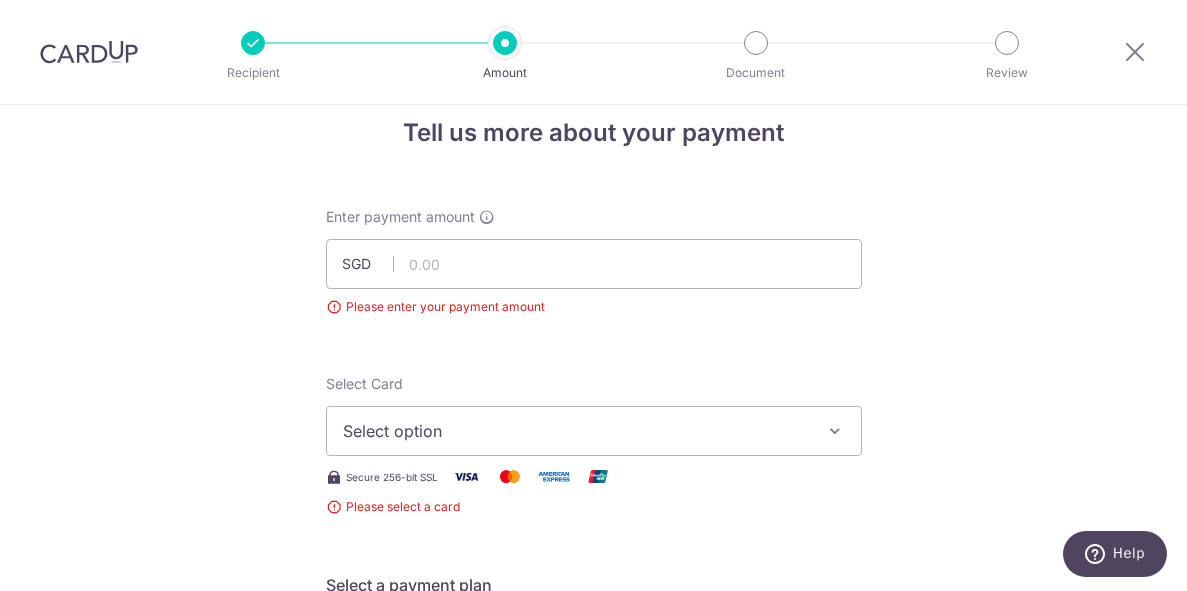 scroll, scrollTop: 0, scrollLeft: 0, axis: both 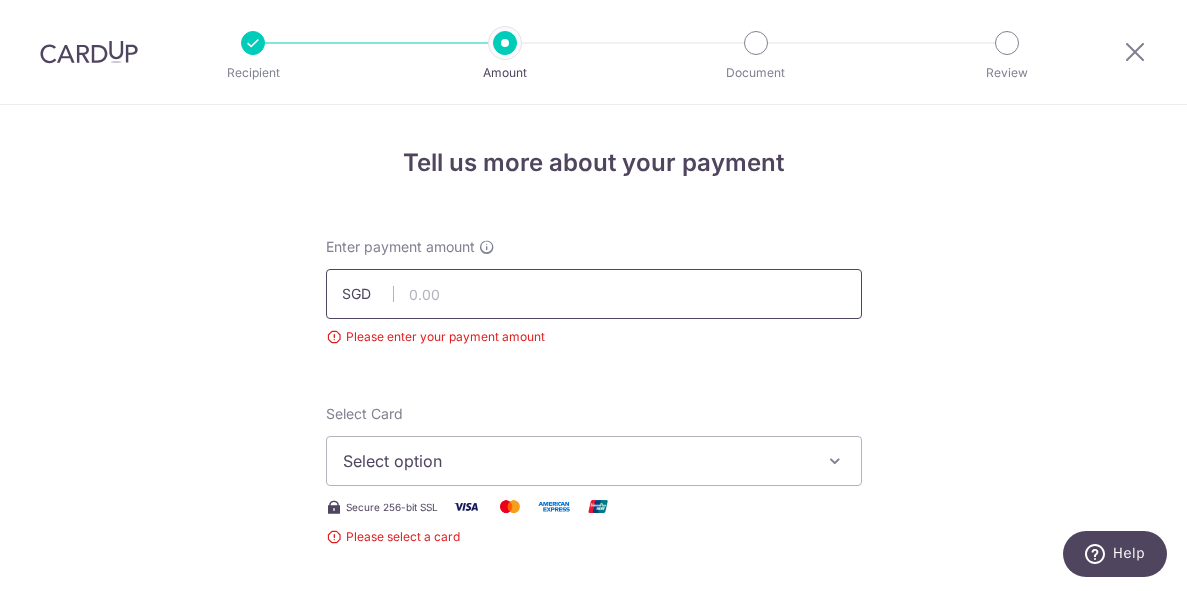 click at bounding box center [594, 294] 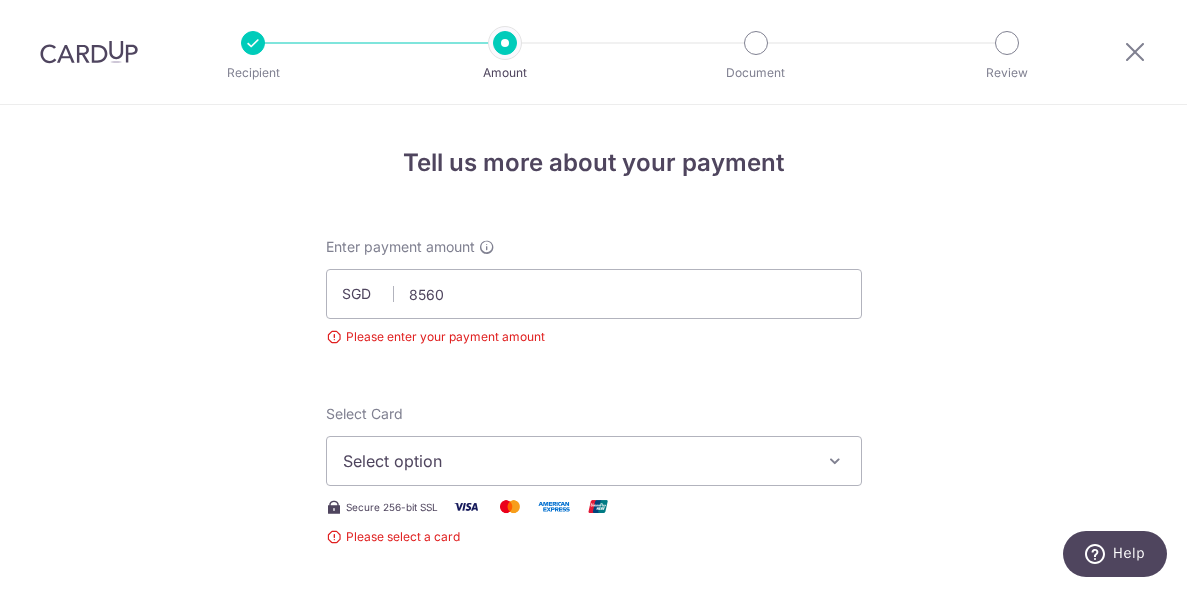 click on "Select option" at bounding box center (594, 461) 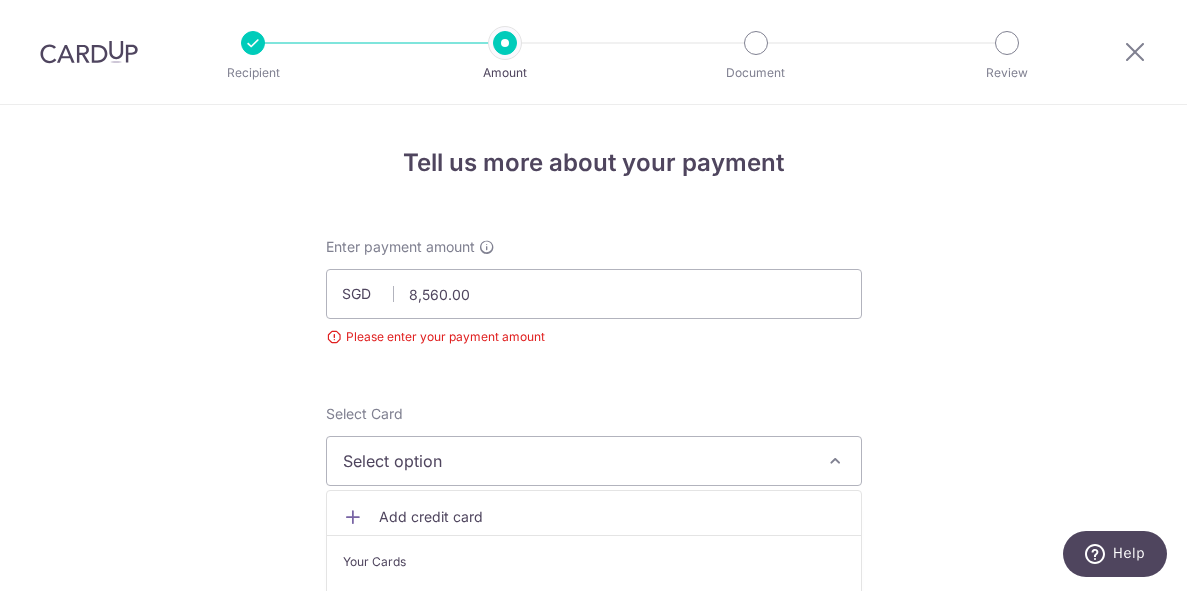 click on "Select option" at bounding box center [576, 461] 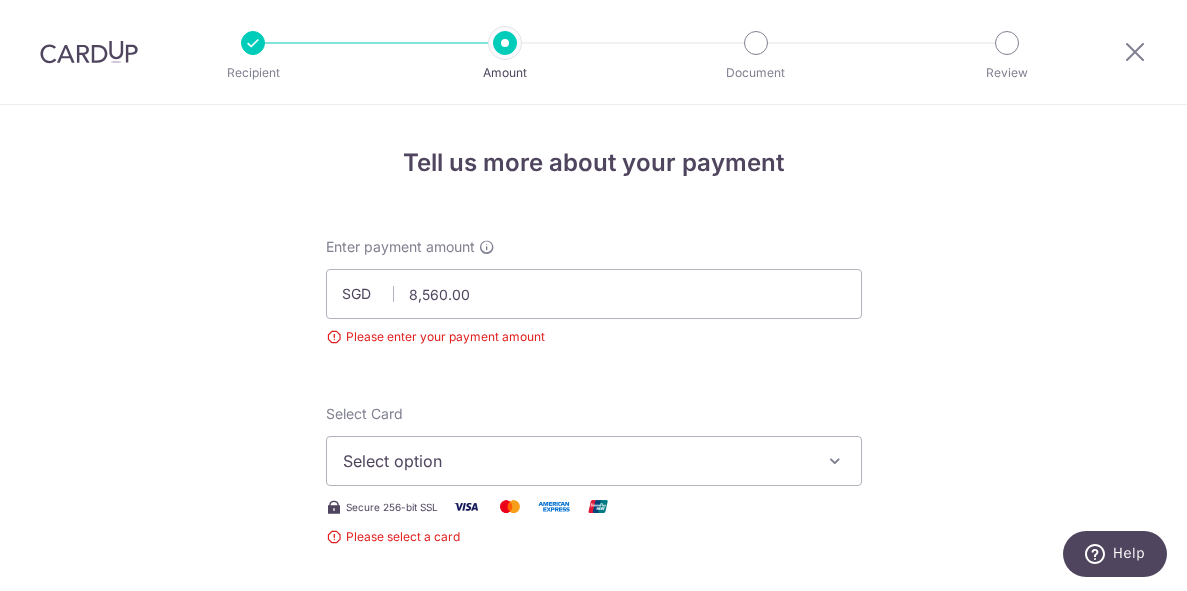 click on "Select option" at bounding box center (576, 461) 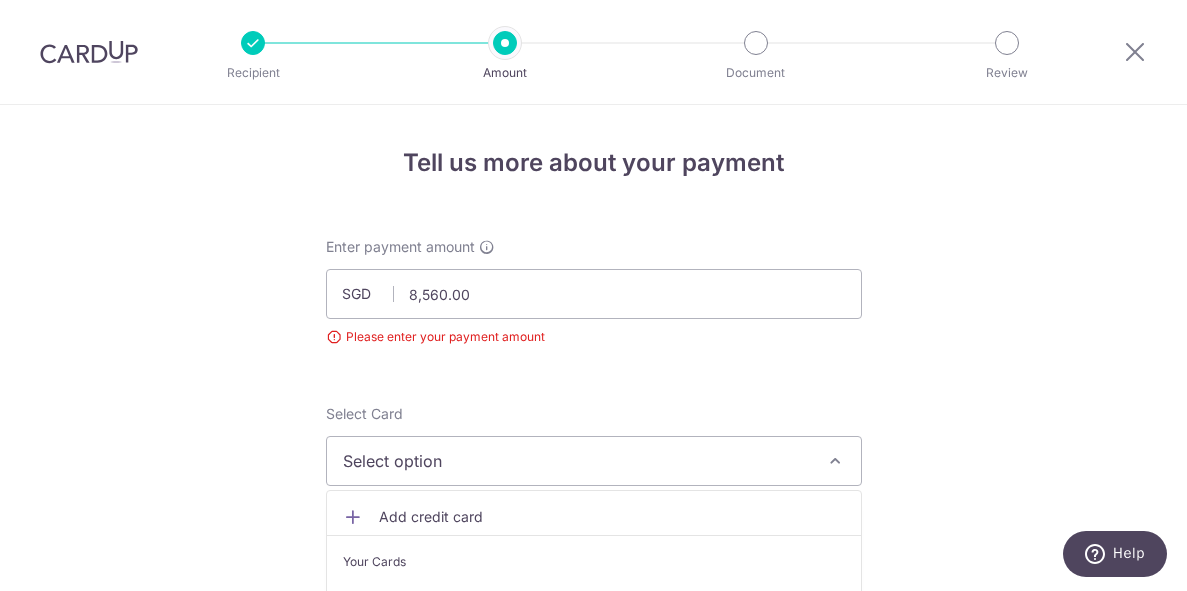 click on "Select option" at bounding box center (594, 461) 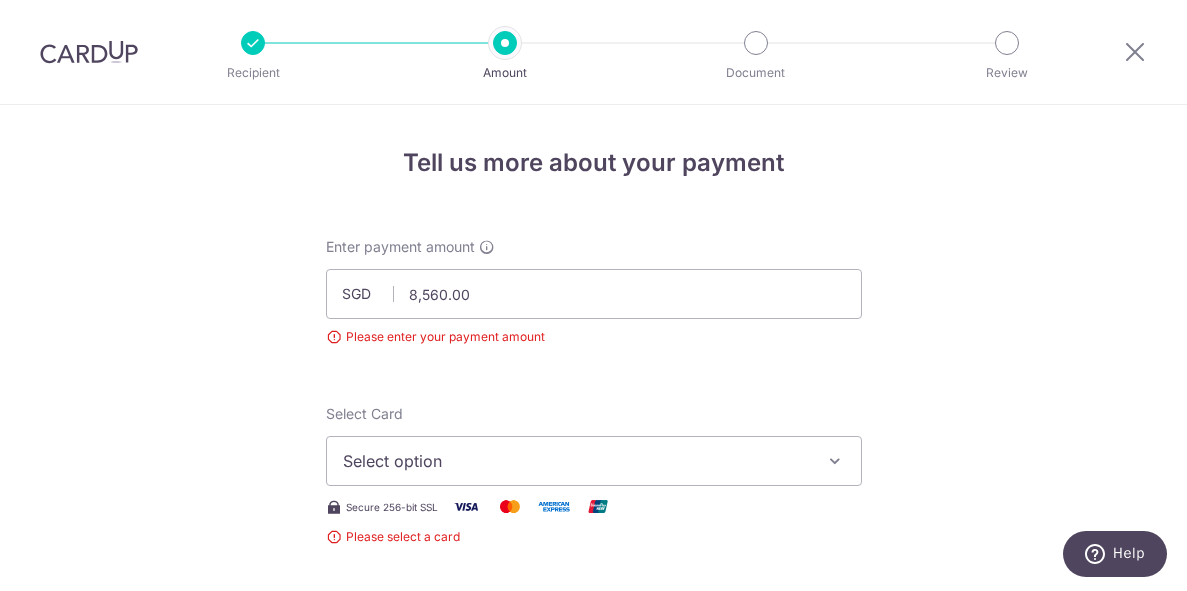 click at bounding box center (835, 461) 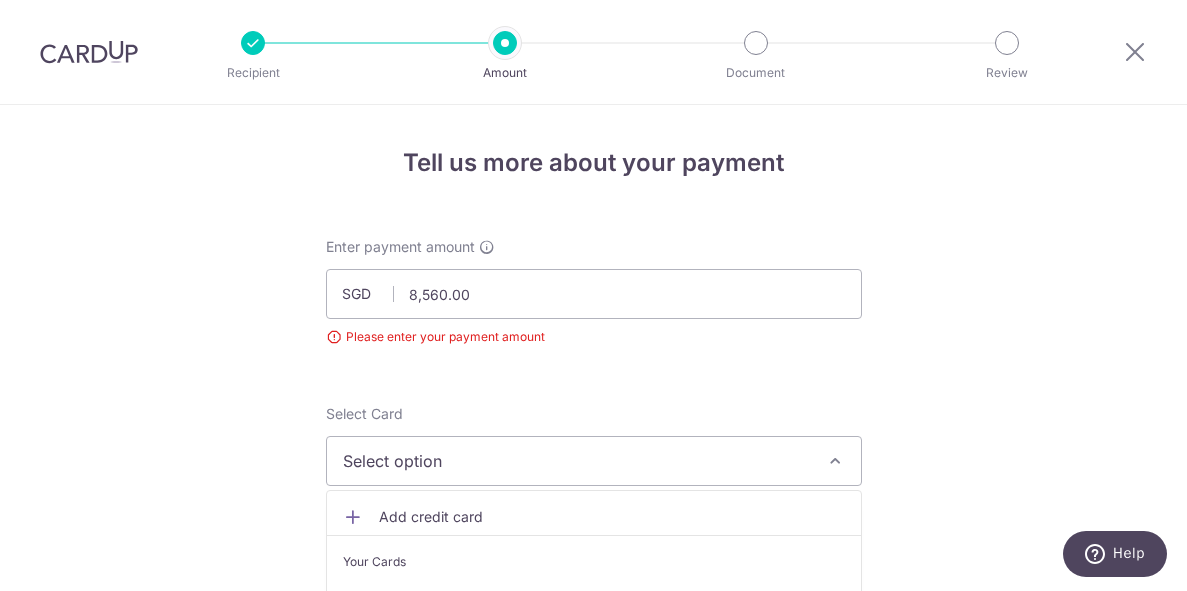 click on "Select option" at bounding box center [576, 461] 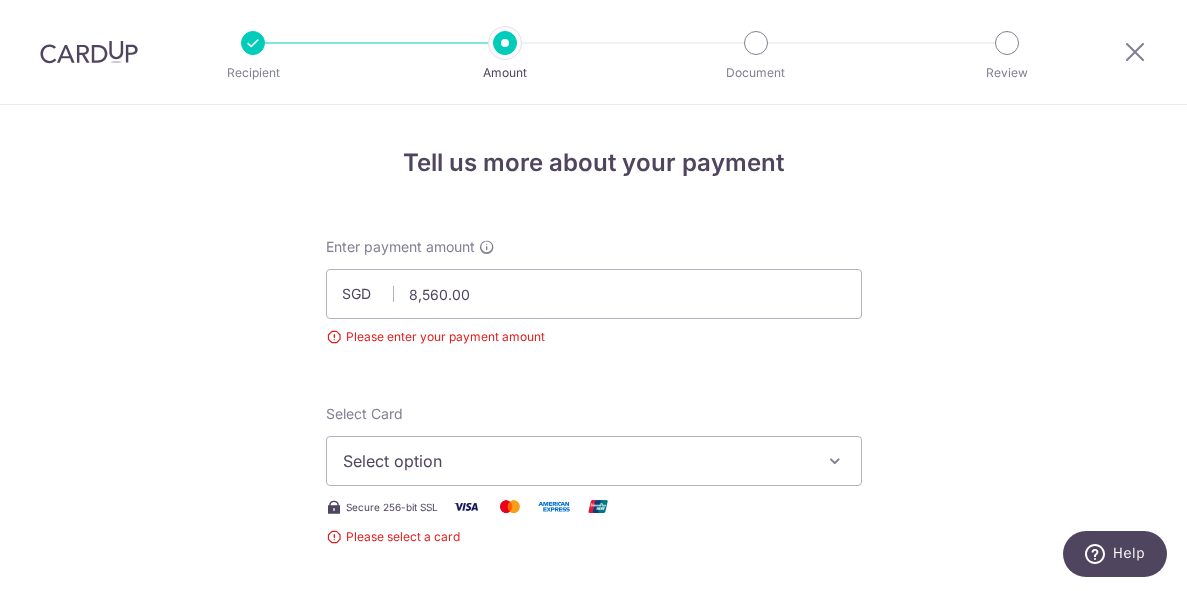 scroll, scrollTop: 59, scrollLeft: 0, axis: vertical 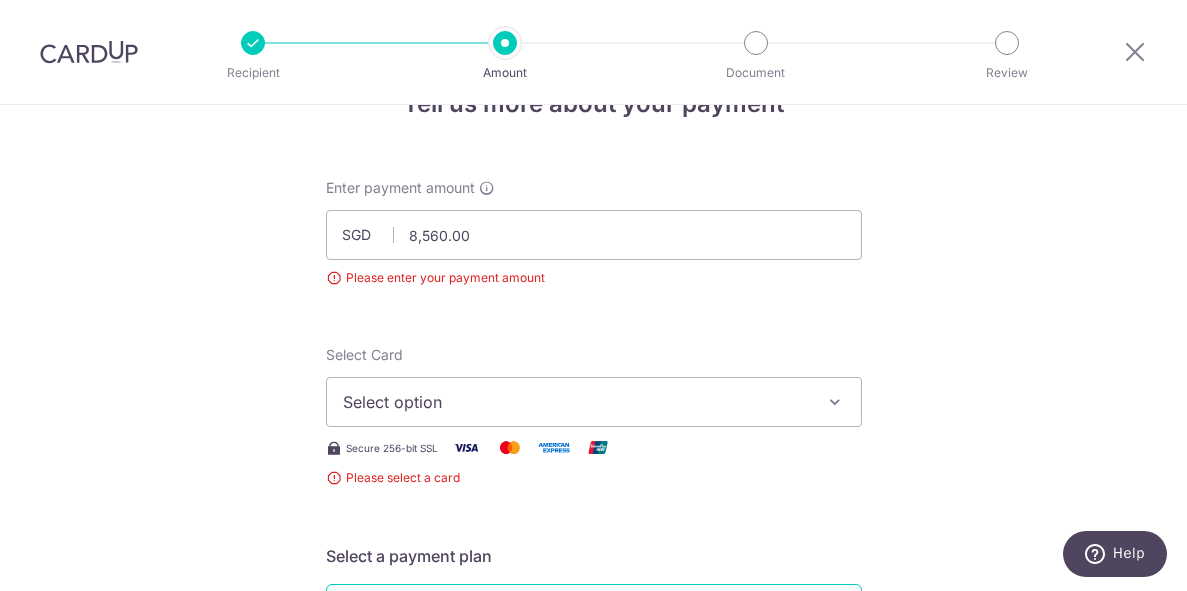 click on "Enter payment amount
SGD
8,560.00
8560.00
Please enter your payment amount
Select Card
Select option
Add credit card
Your Cards
**** 5042
Secure 256-bit SSL
Please select a card
Text
New card details
Card
Secure 256-bit SSL" at bounding box center (594, 1103) 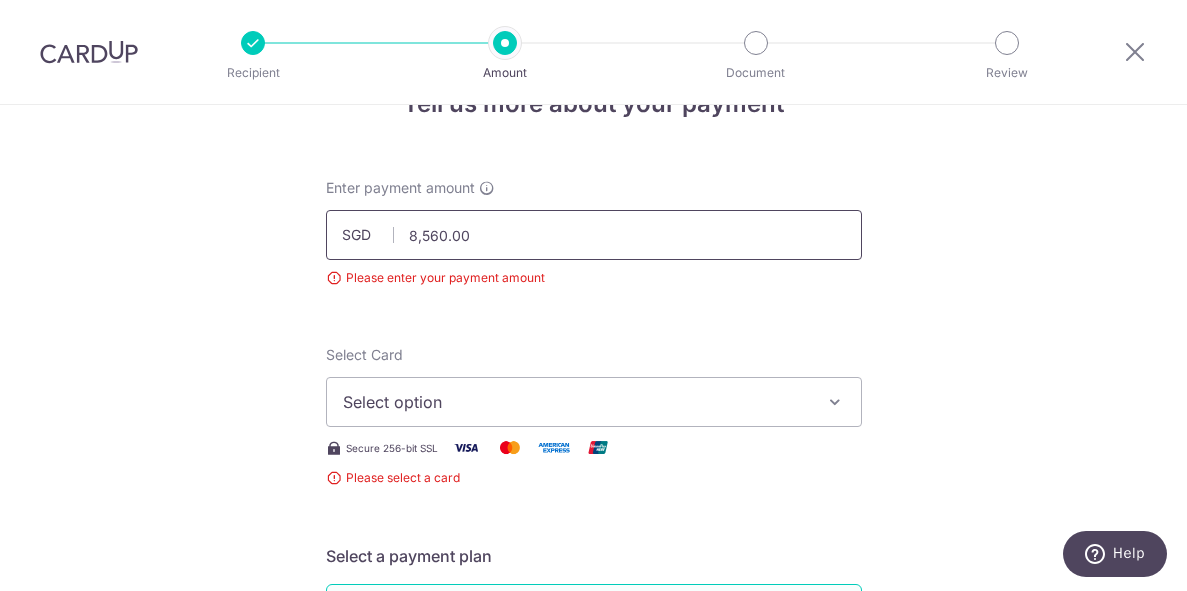 click on "8,560.00" at bounding box center [594, 235] 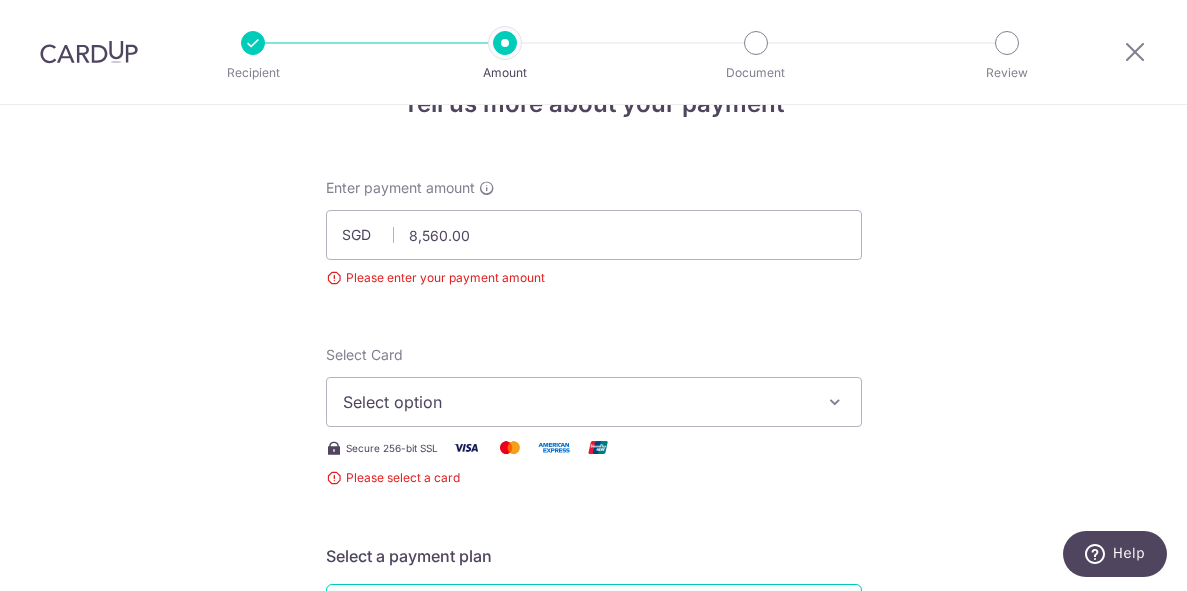 click at bounding box center [617, 288] 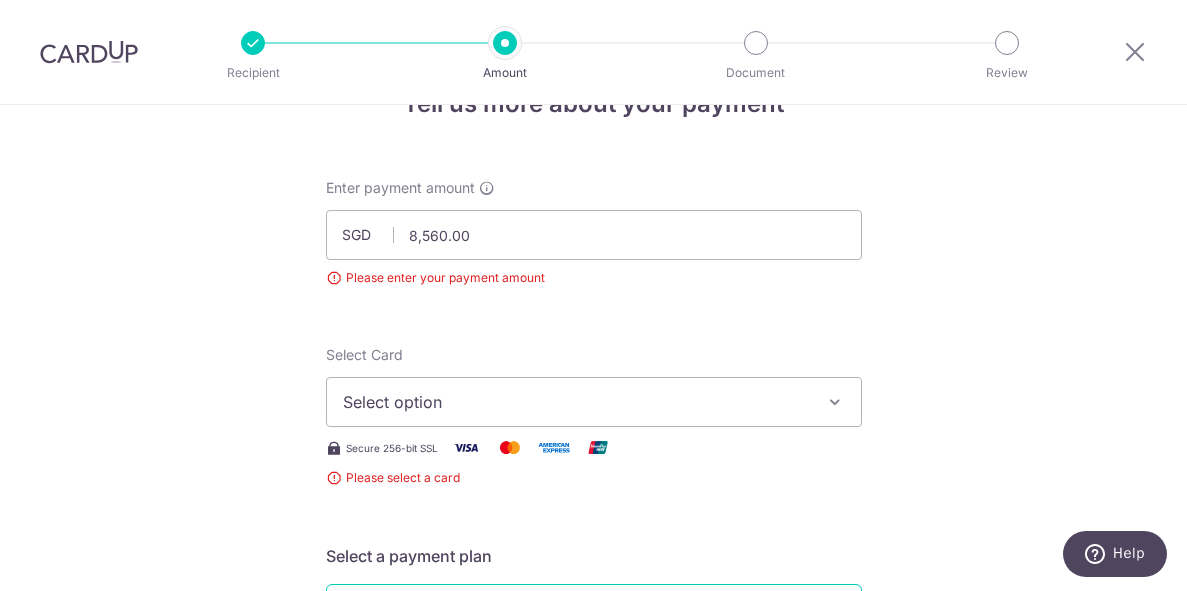 click at bounding box center (835, 402) 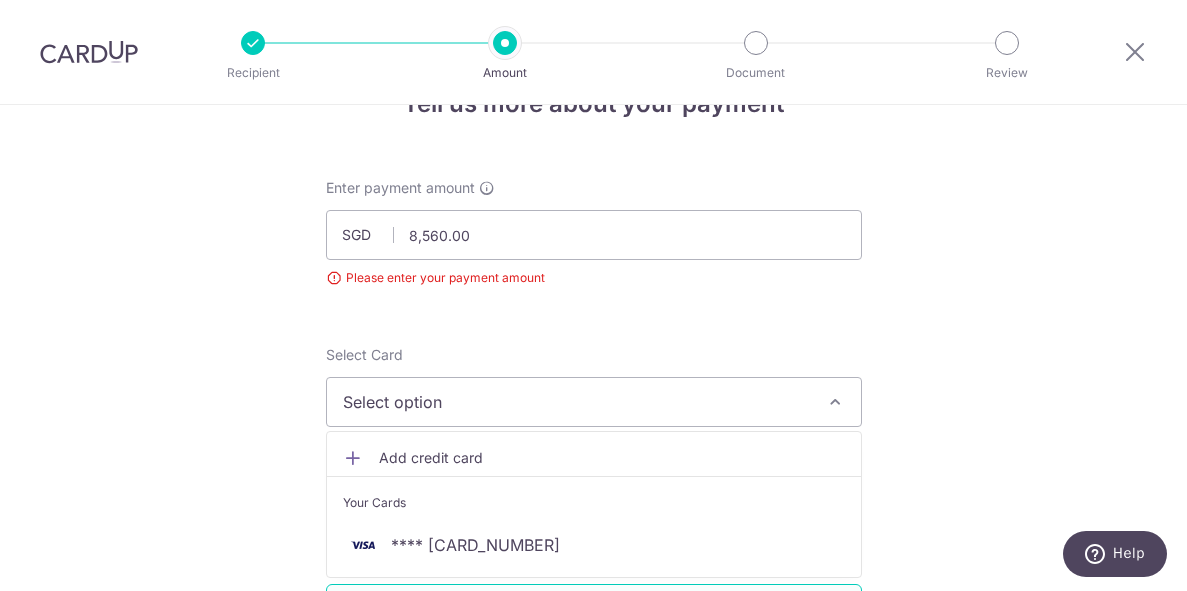 click on "Select option" at bounding box center [594, 402] 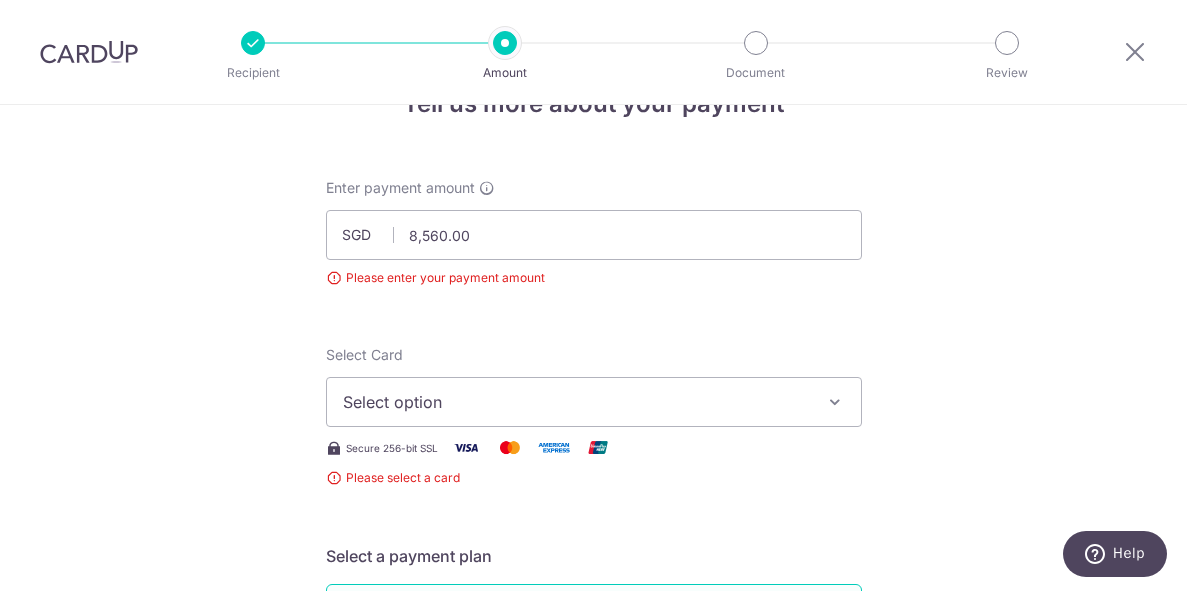 click on "Select option" at bounding box center (594, 402) 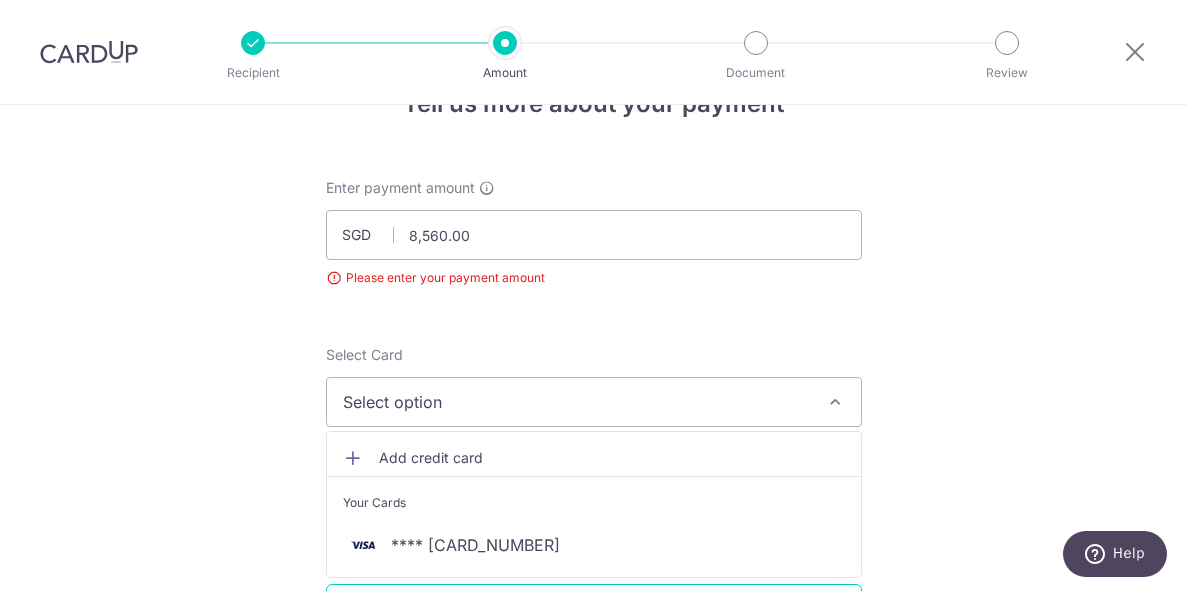 click on "Select option" at bounding box center (576, 402) 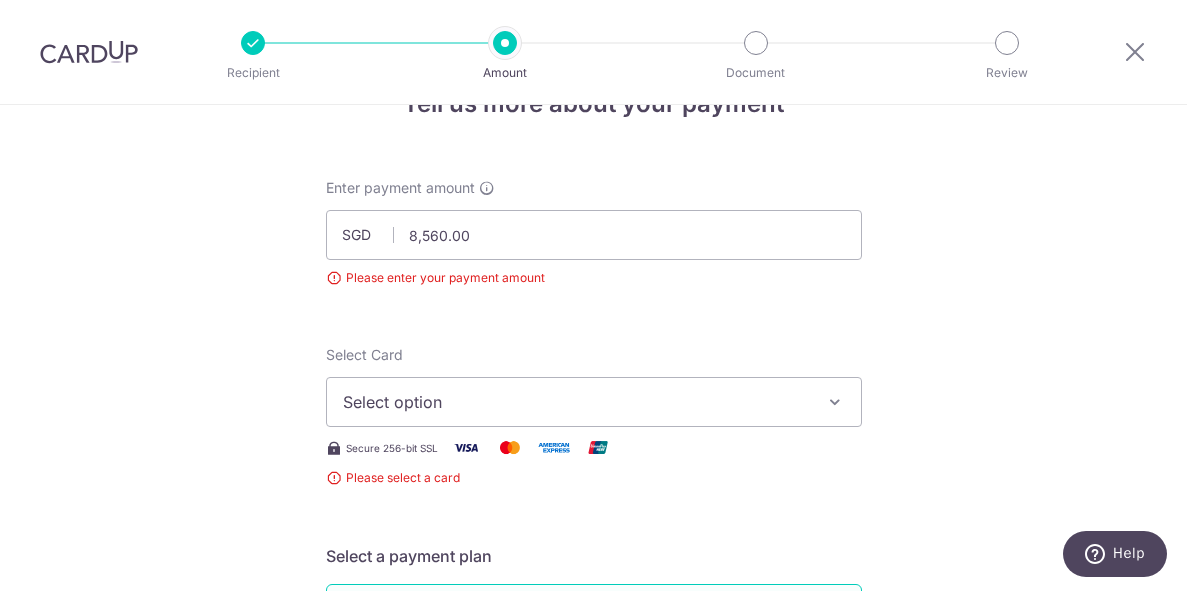 click on "Select option" at bounding box center (576, 402) 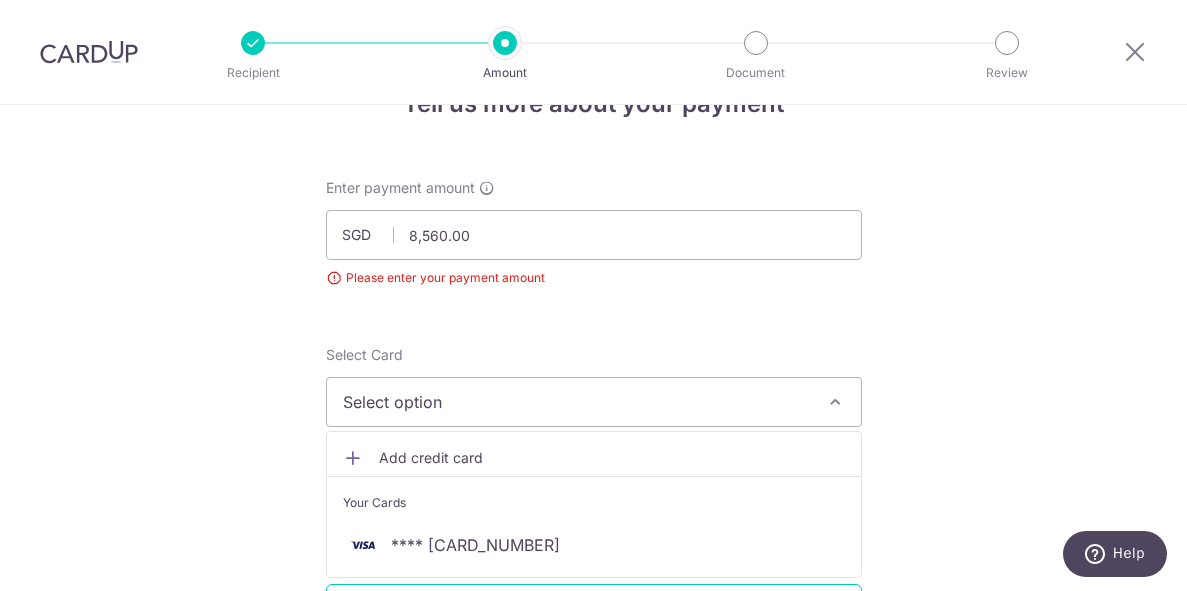 click on "Select option" at bounding box center [576, 402] 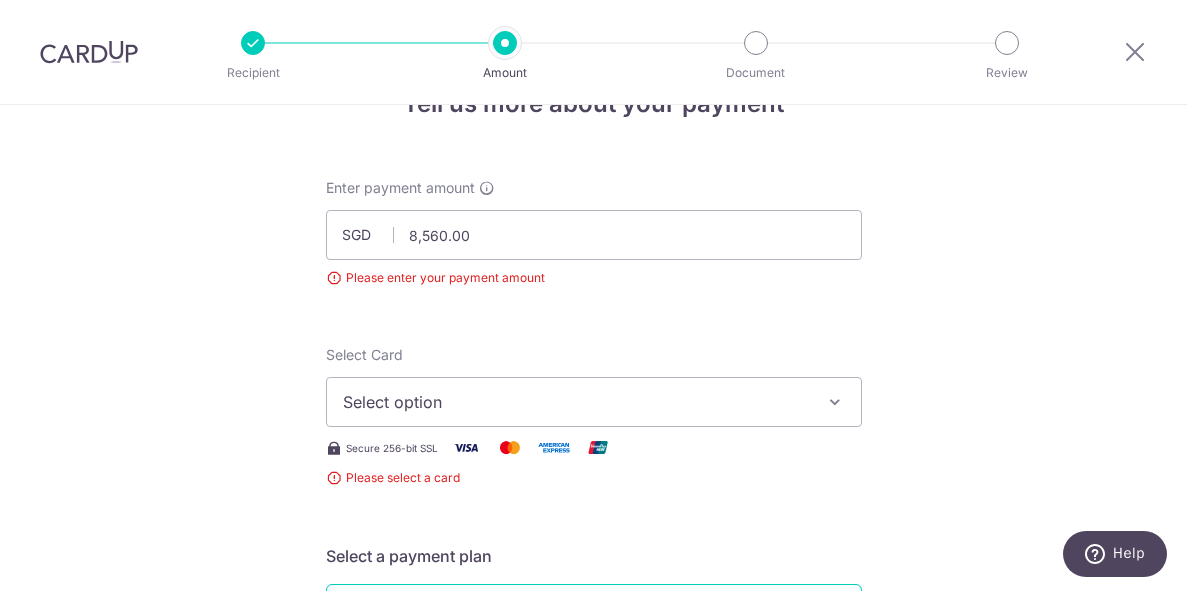 click on "Select option" at bounding box center [576, 402] 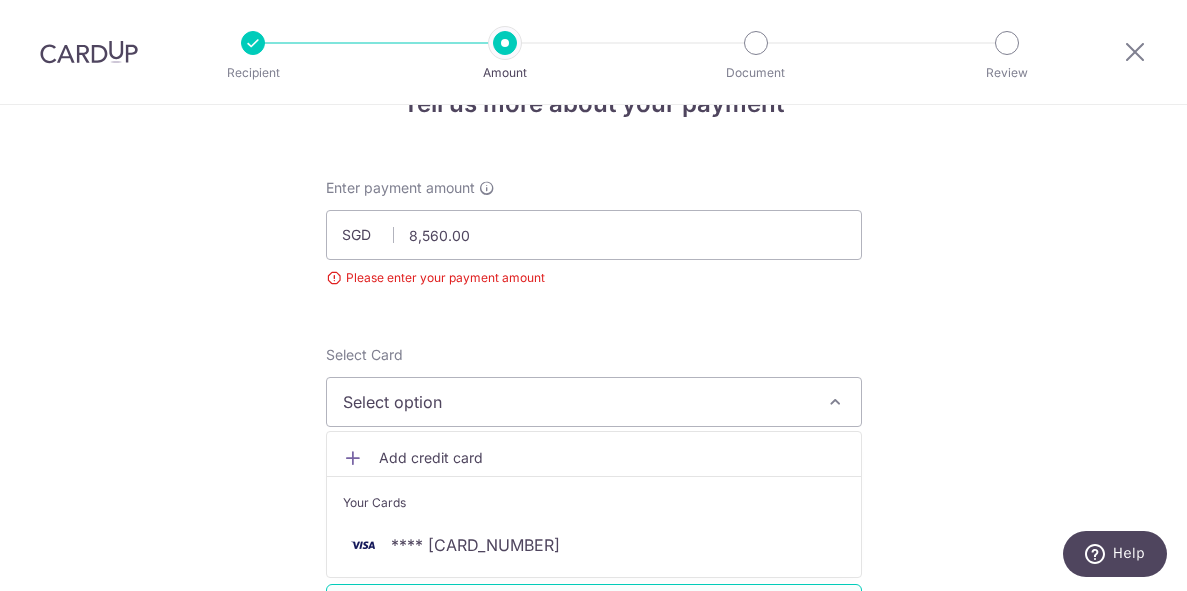 click on "Select option" at bounding box center (576, 402) 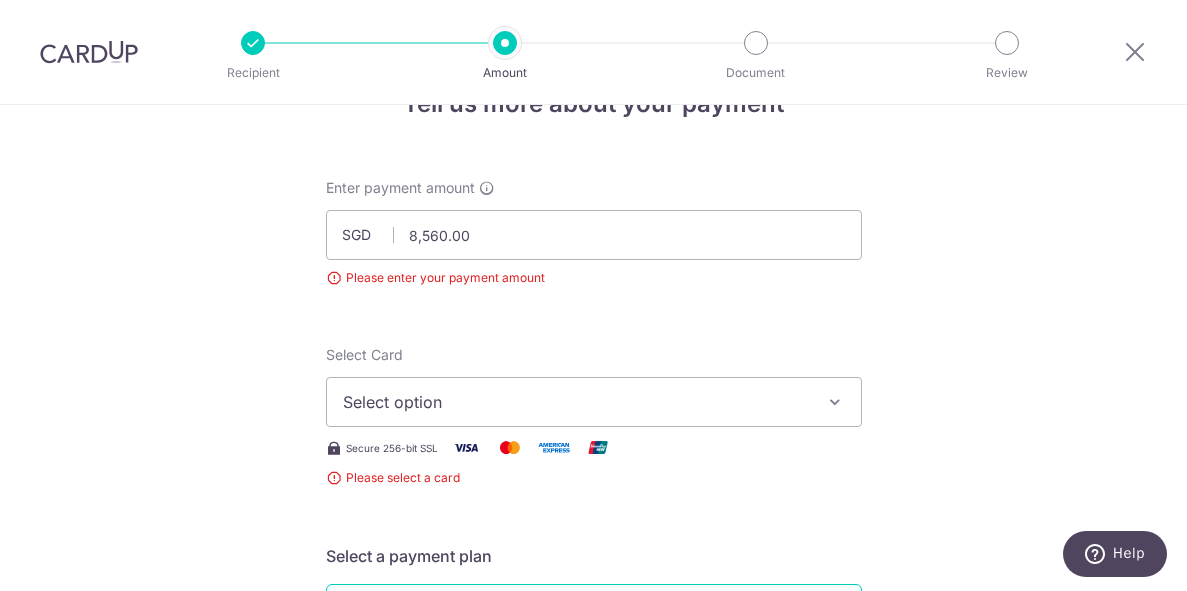 click at bounding box center [835, 402] 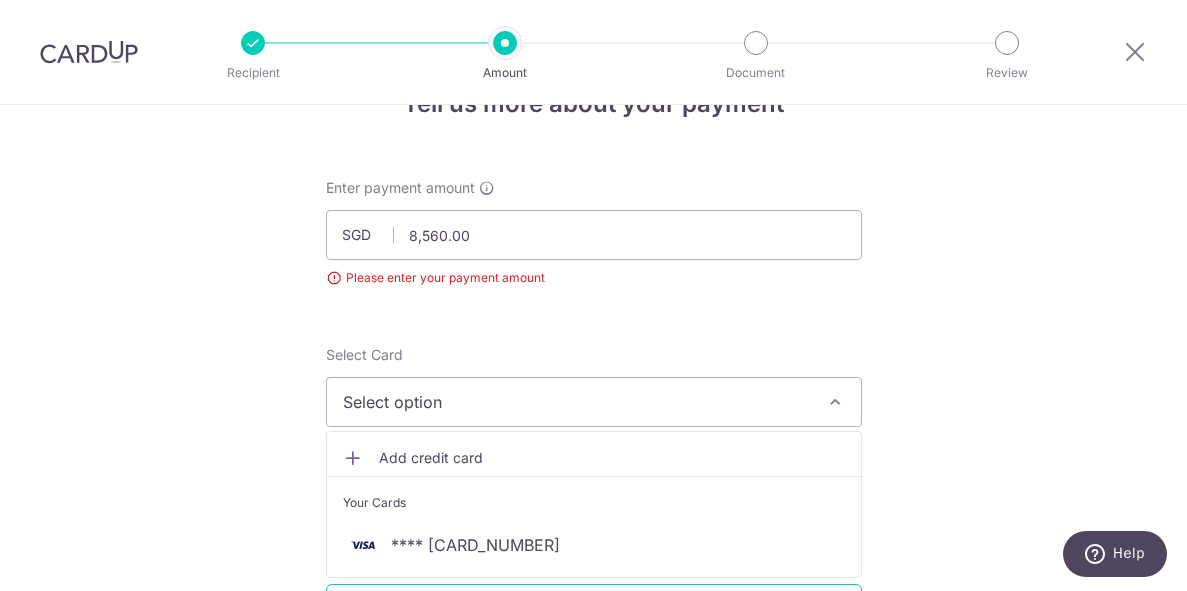 click at bounding box center [835, 402] 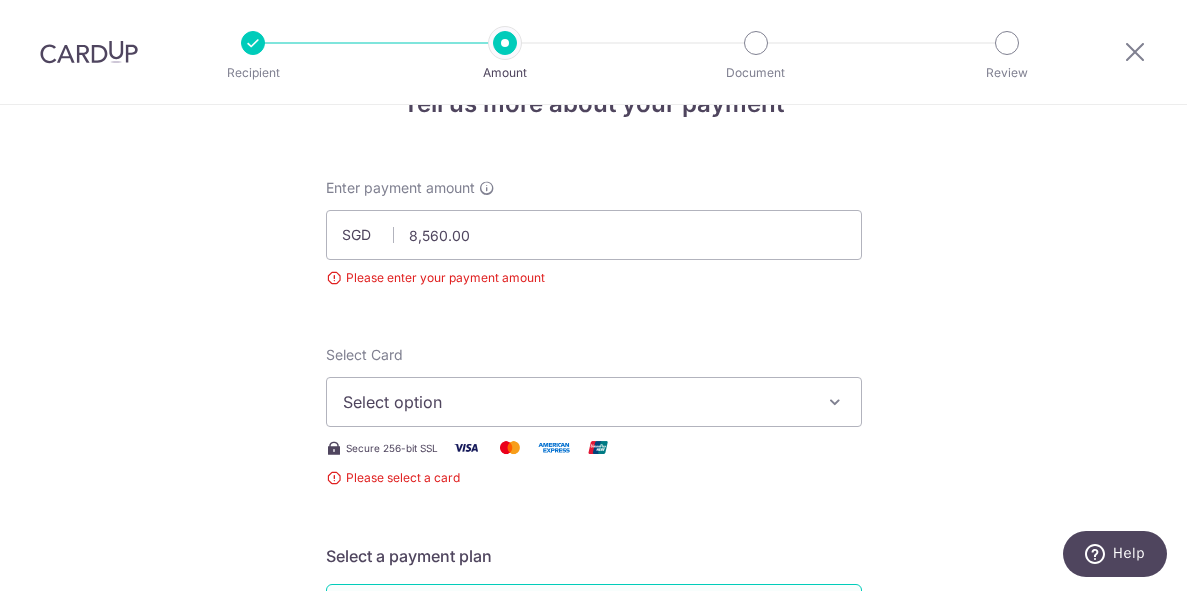 click at bounding box center [835, 402] 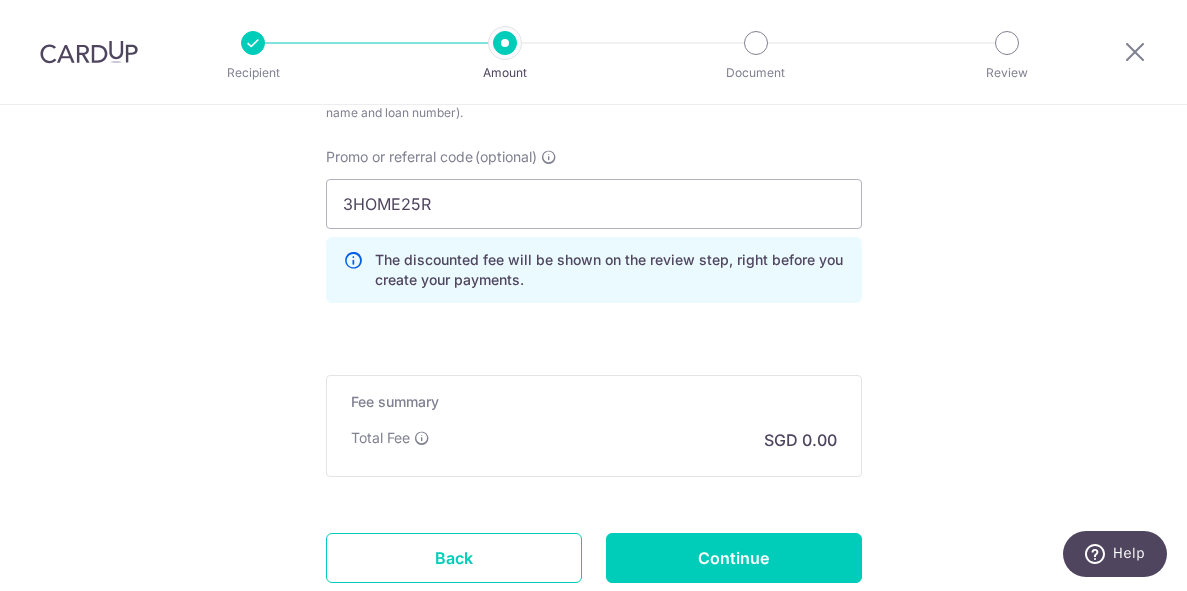 scroll, scrollTop: 1444, scrollLeft: 0, axis: vertical 